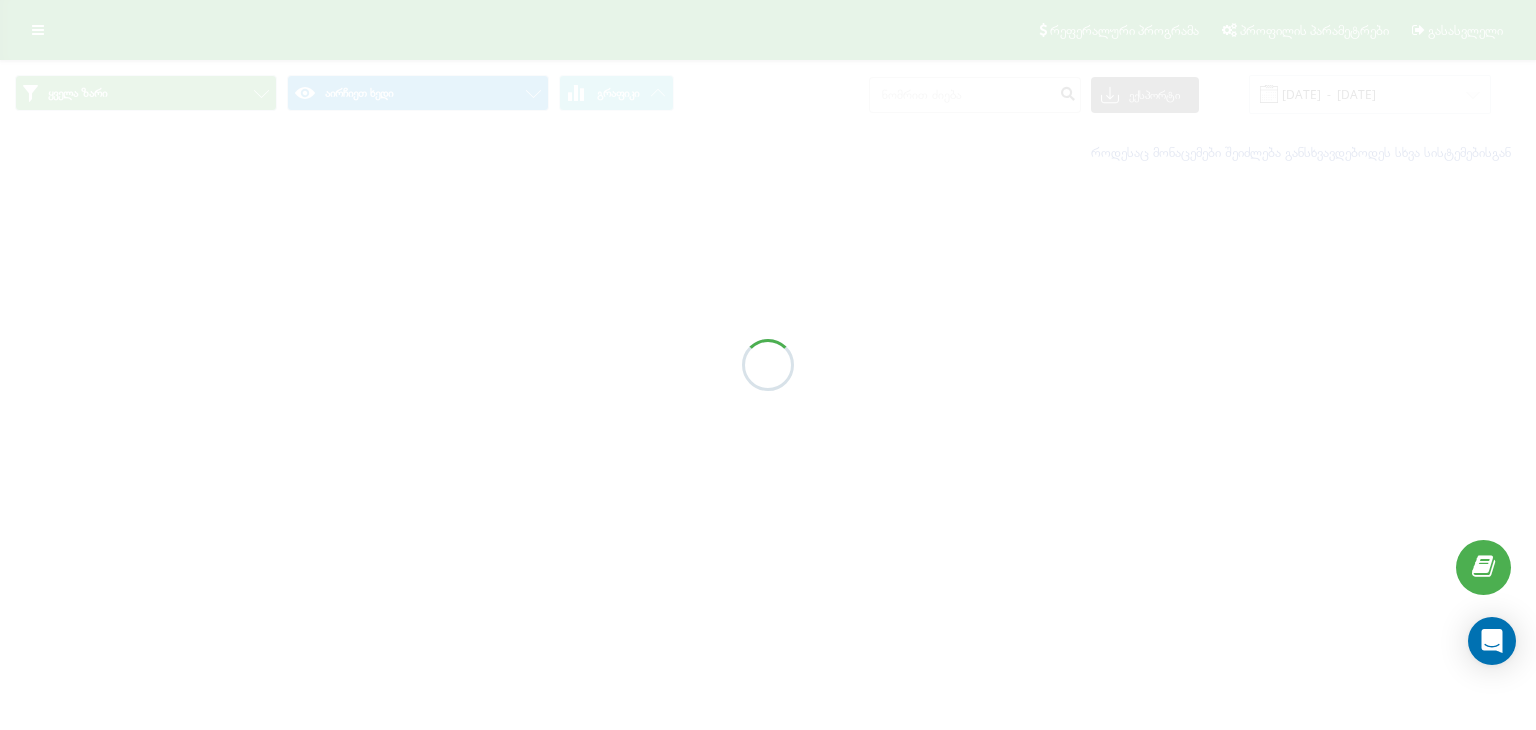 scroll, scrollTop: 0, scrollLeft: 0, axis: both 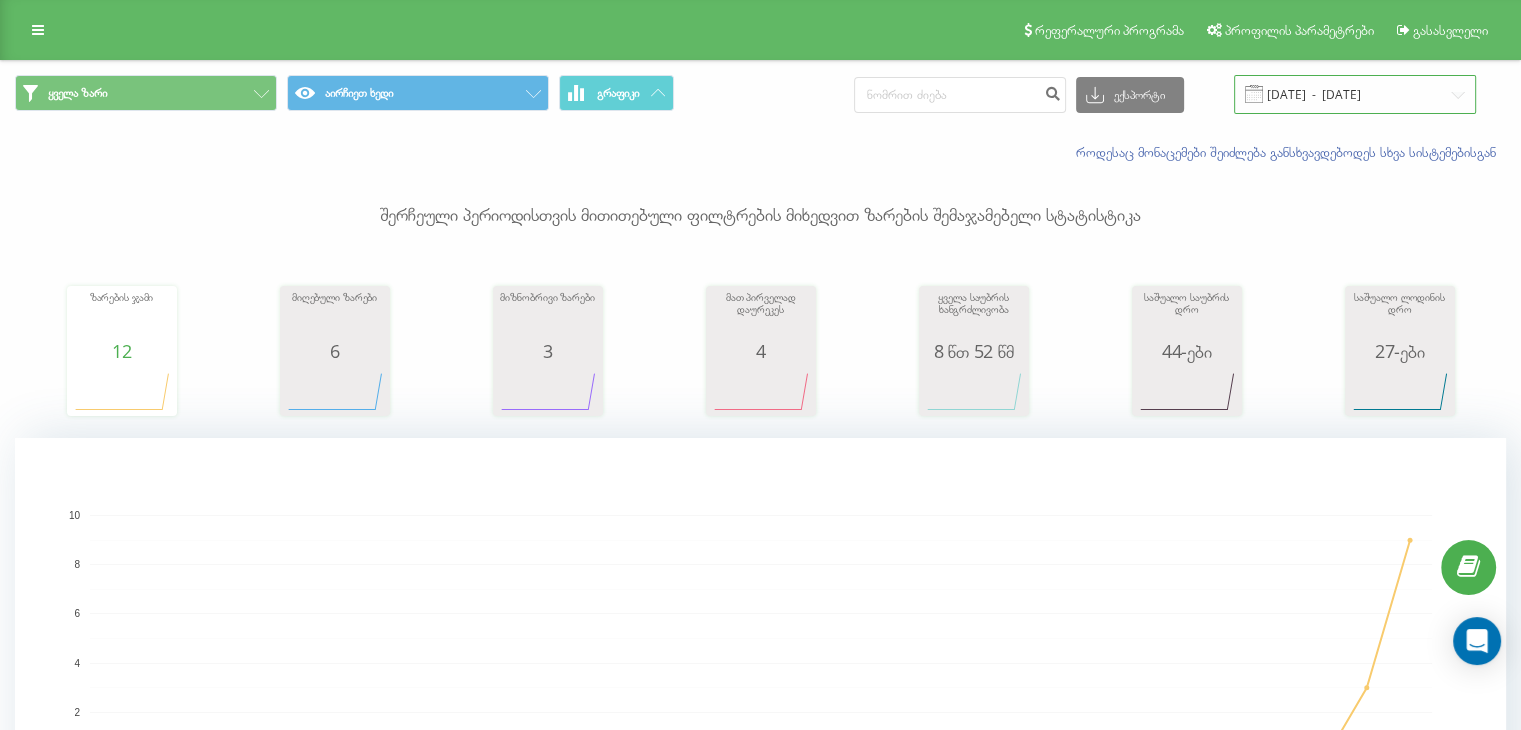 click on "08.04.2025  -  08.05.2025" at bounding box center [1355, 94] 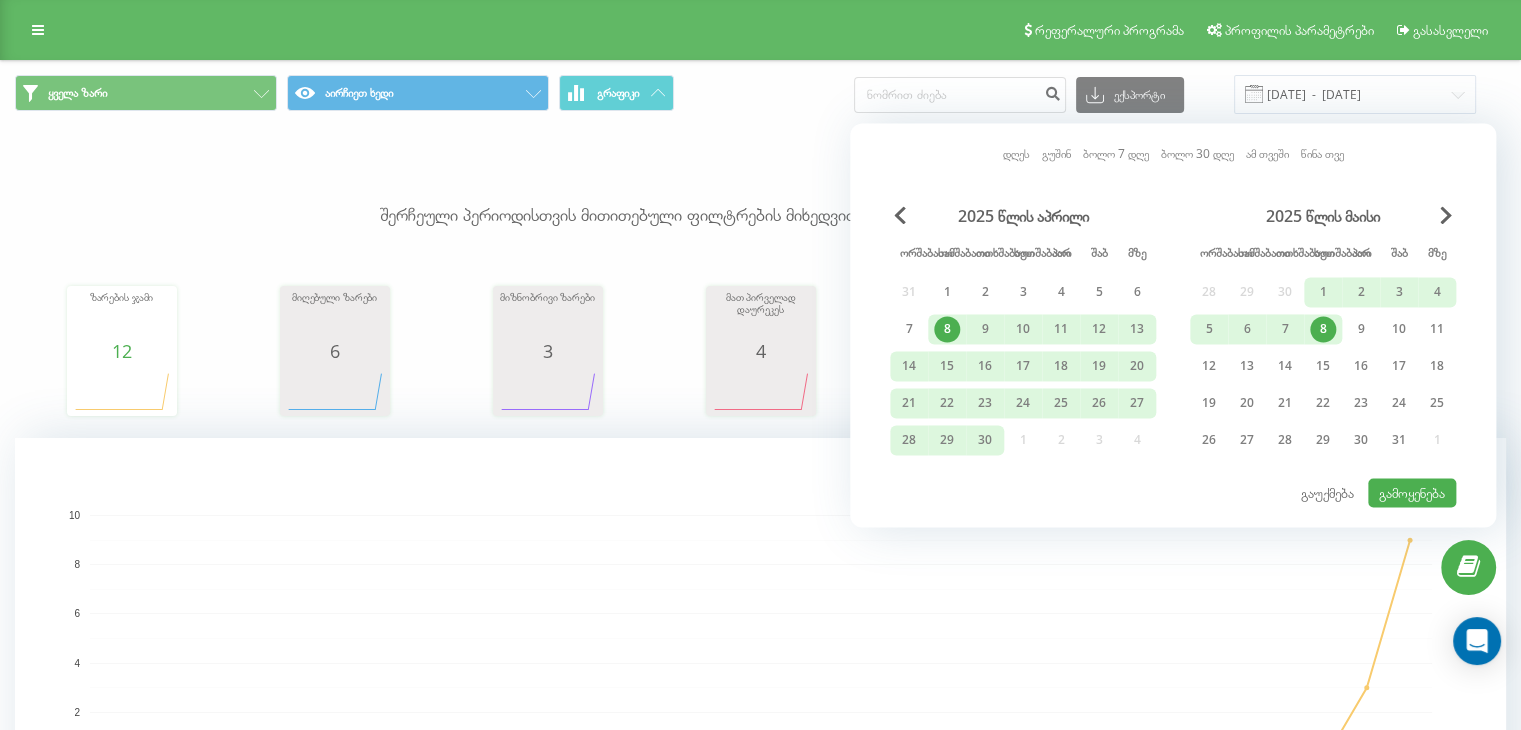 click on "დღეს" at bounding box center [1016, 153] 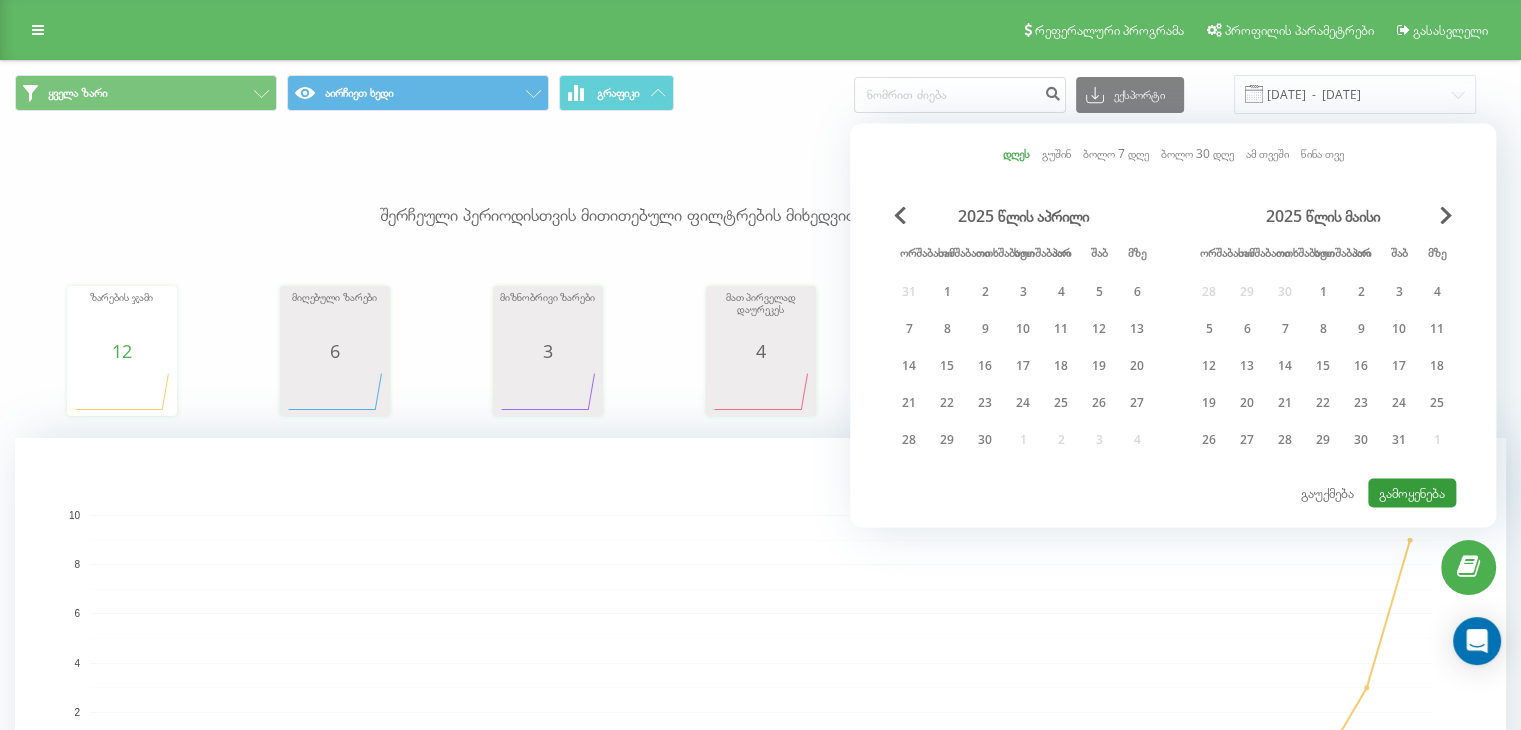click on "გამოყენება" at bounding box center (1412, 492) 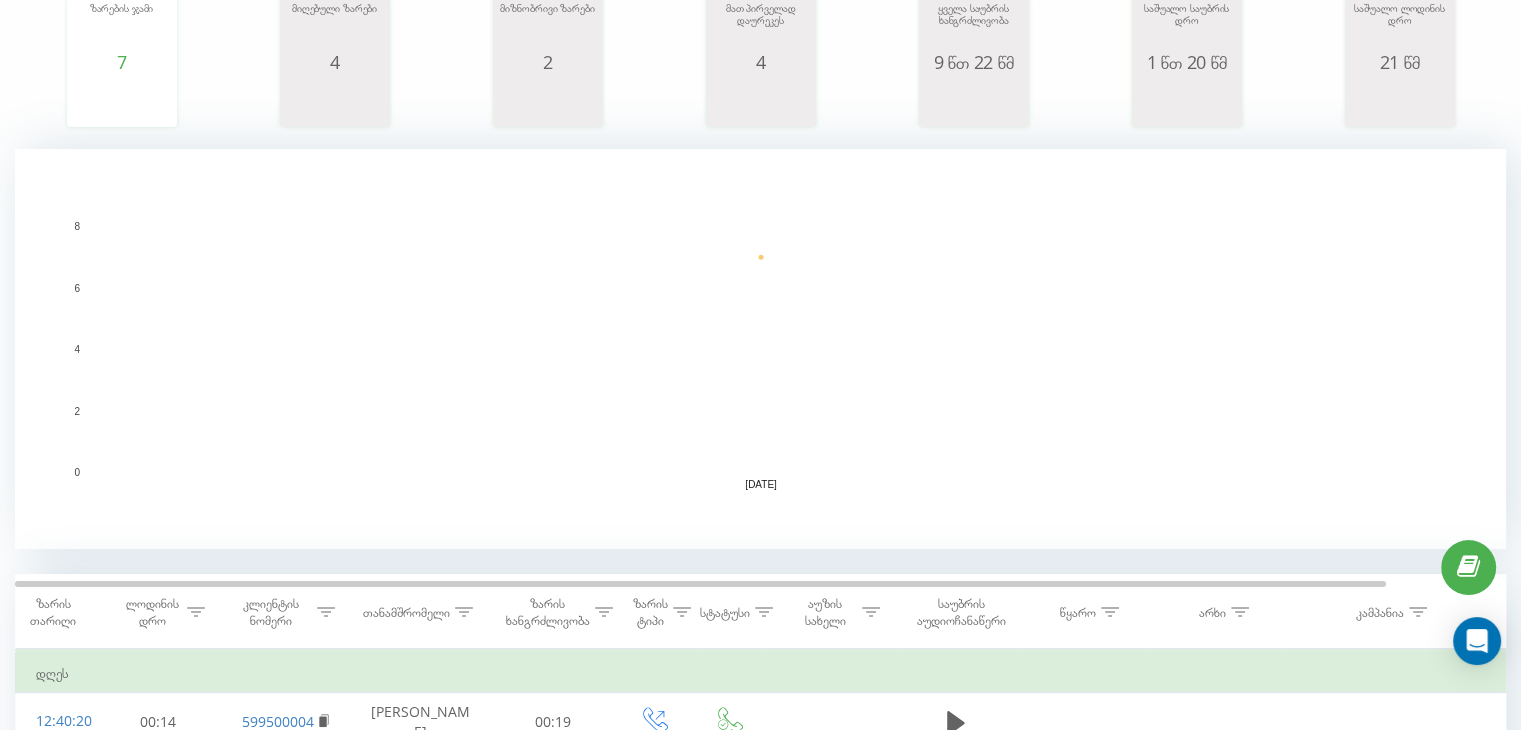 scroll, scrollTop: 549, scrollLeft: 0, axis: vertical 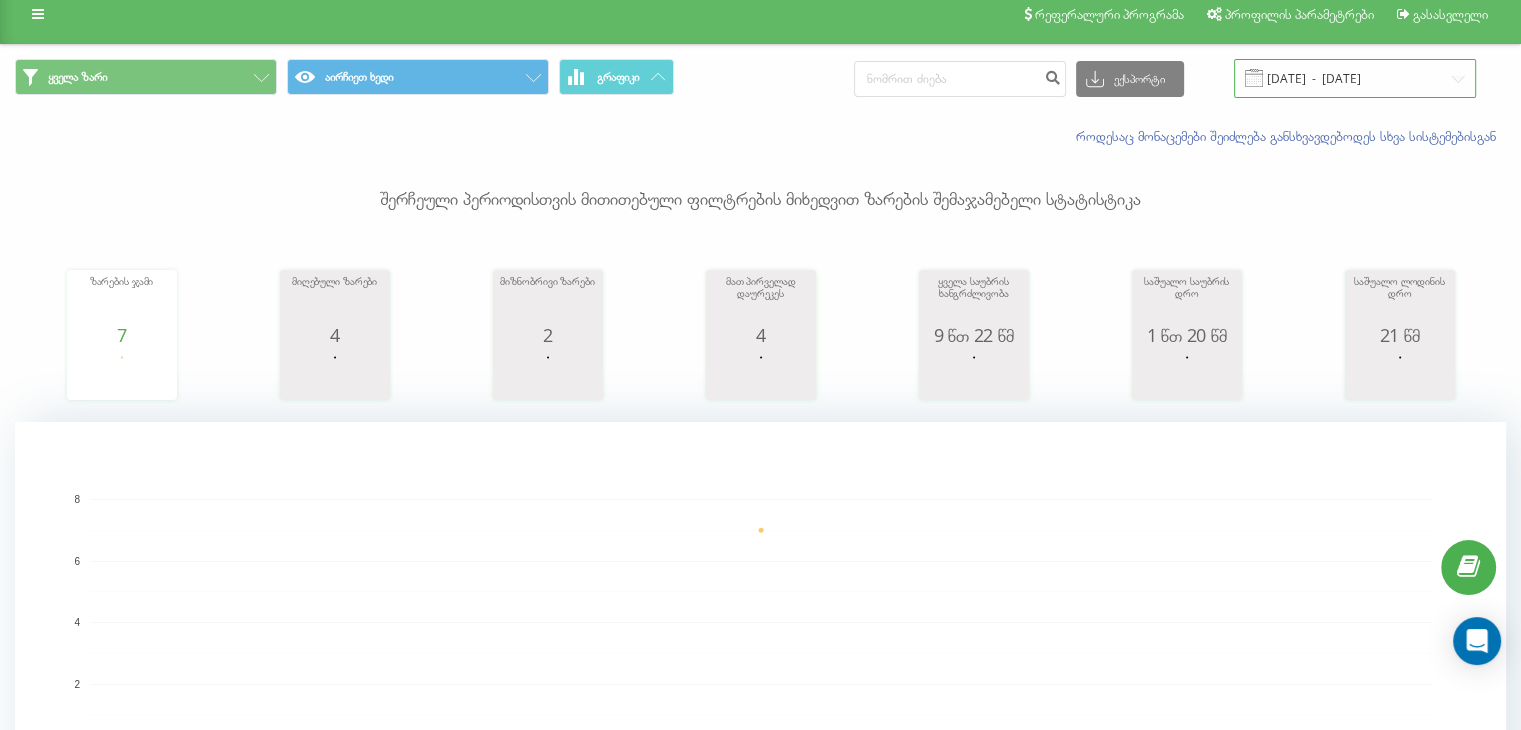 click on "10.07.2025  -  10.07.2025" at bounding box center [1355, 78] 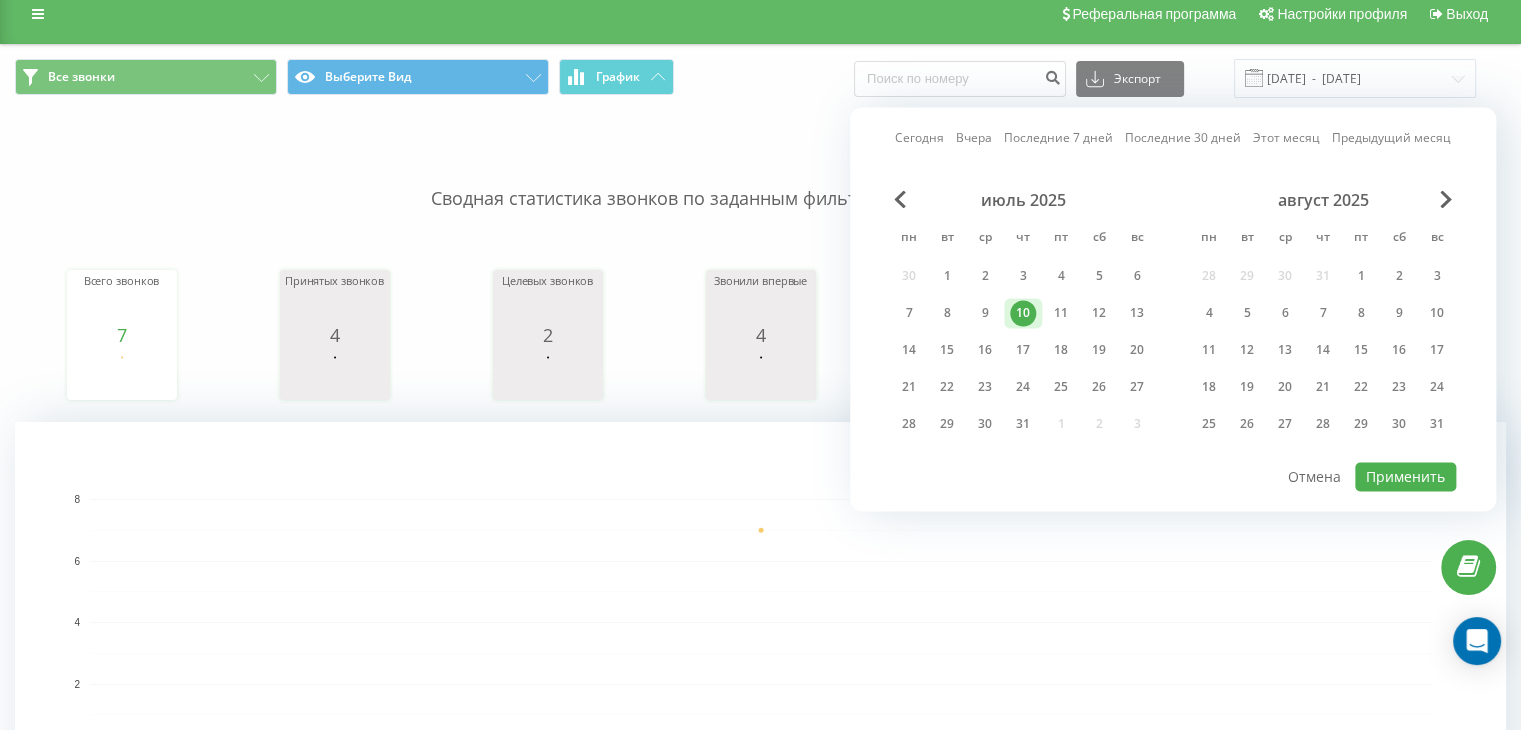click on "Все звонки Выберите Вид График Экспорт .csv .xls .xlsx 10.07.2025  -  10.07.2025" at bounding box center [760, 78] 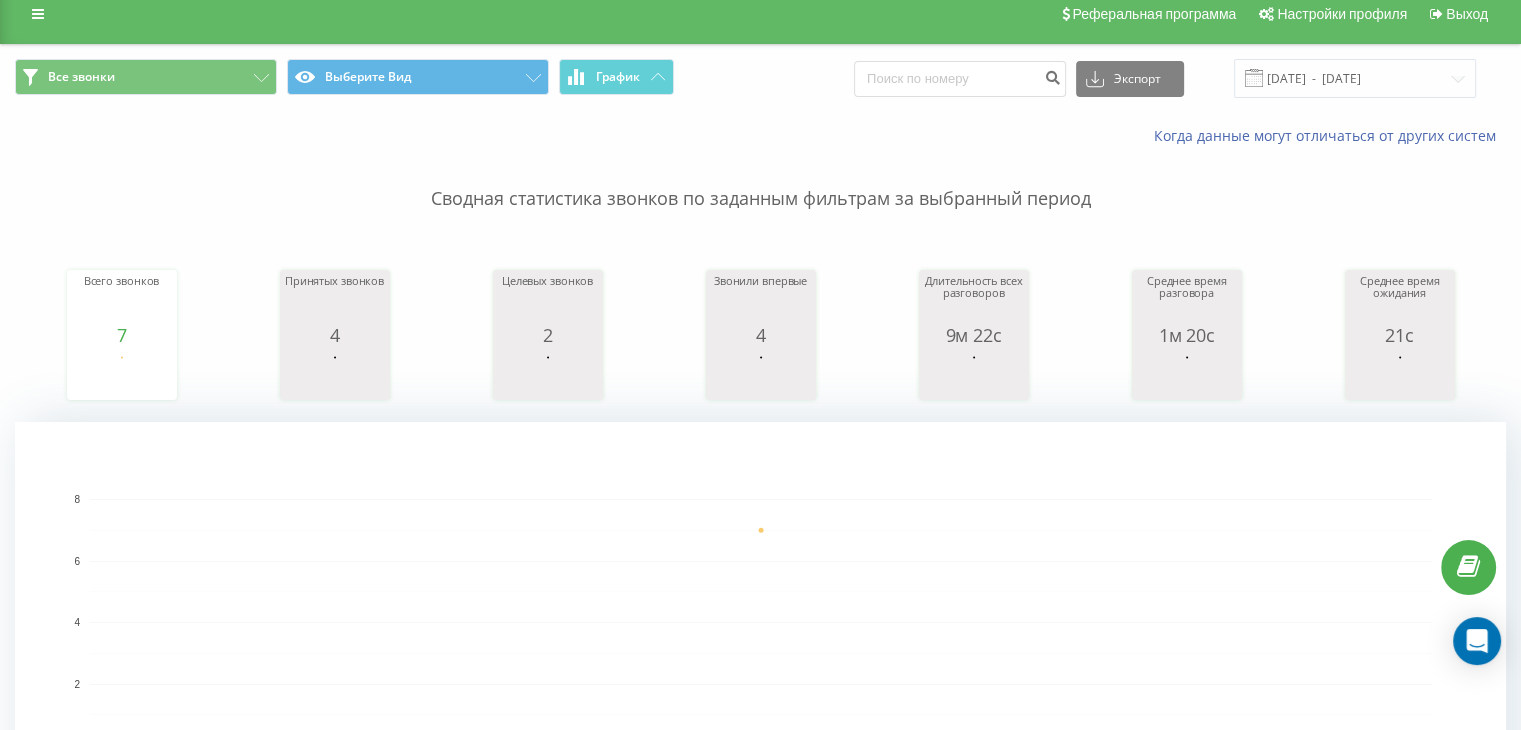 click on "Сводная статистика звонков по заданным фильтрам за выбранный период" at bounding box center (760, 179) 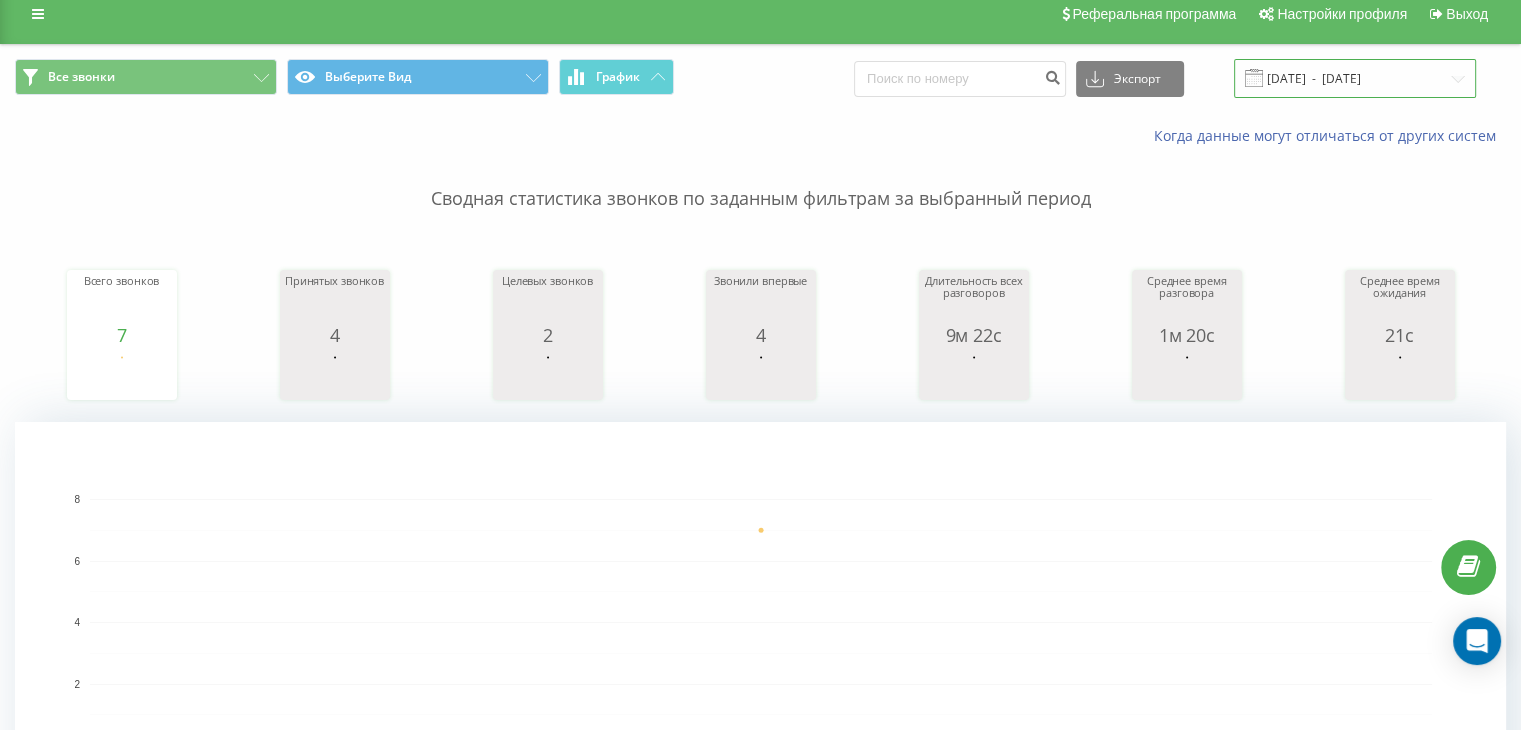 click on "[DATE]  -  [DATE]" at bounding box center (1355, 78) 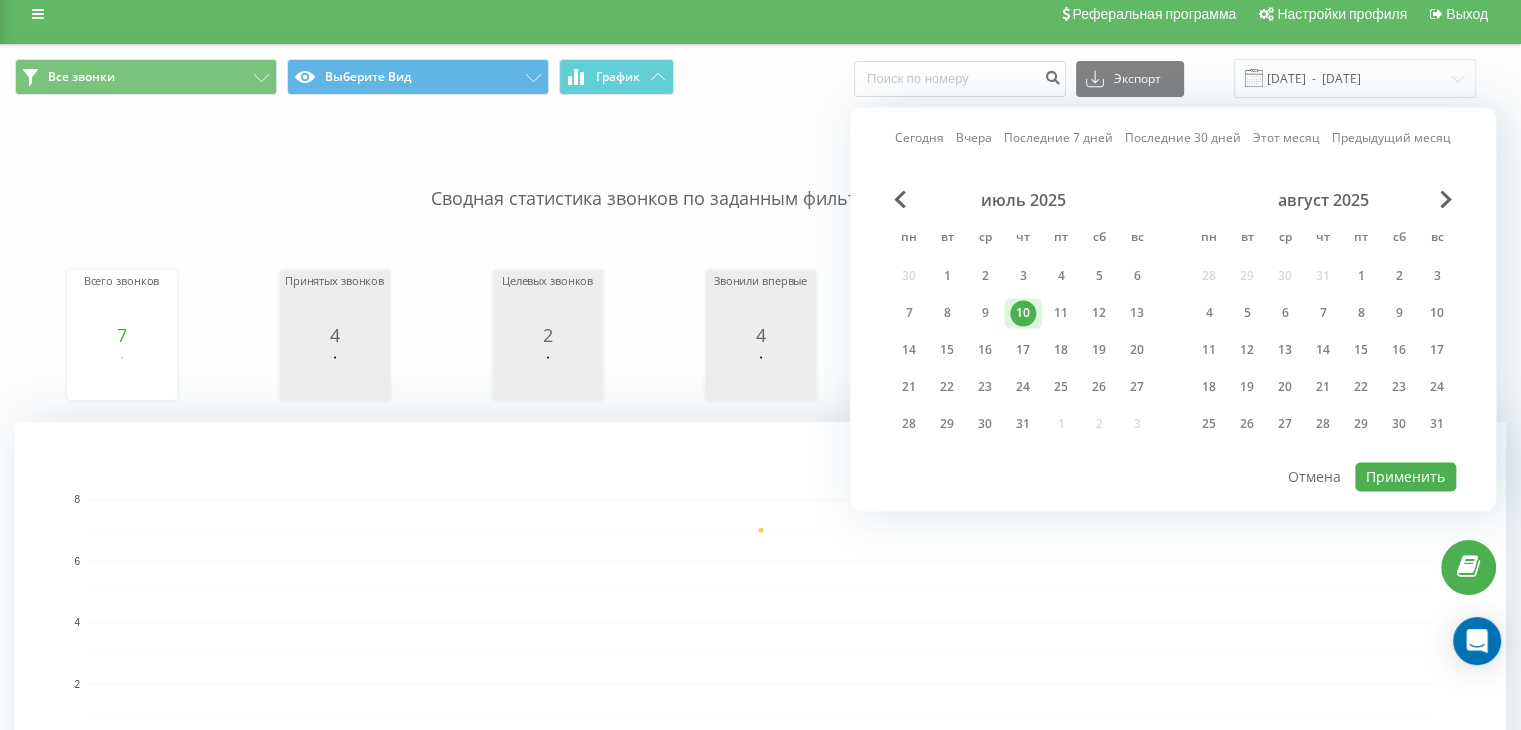 click on "Вчера" at bounding box center (974, 138) 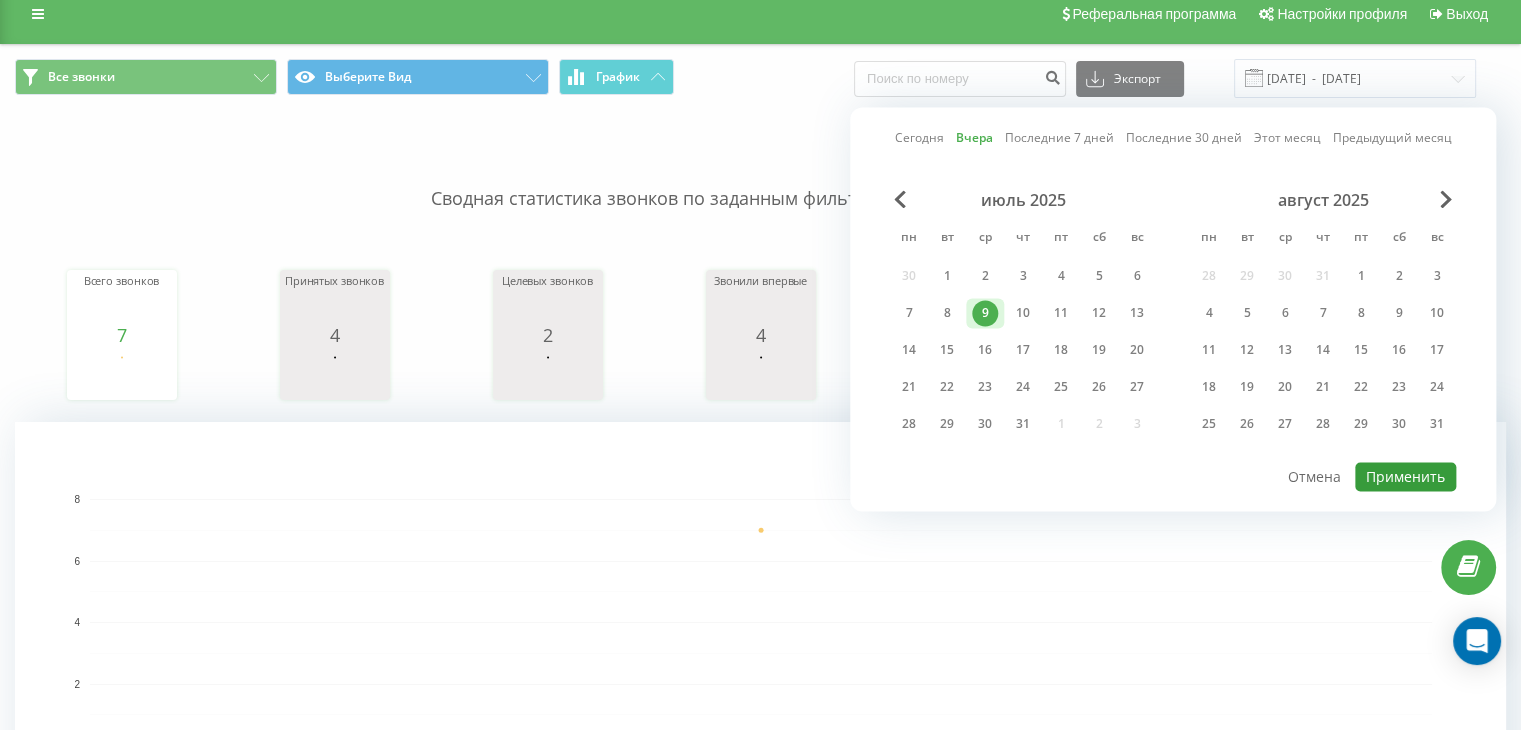 click on "Применить" at bounding box center (1405, 476) 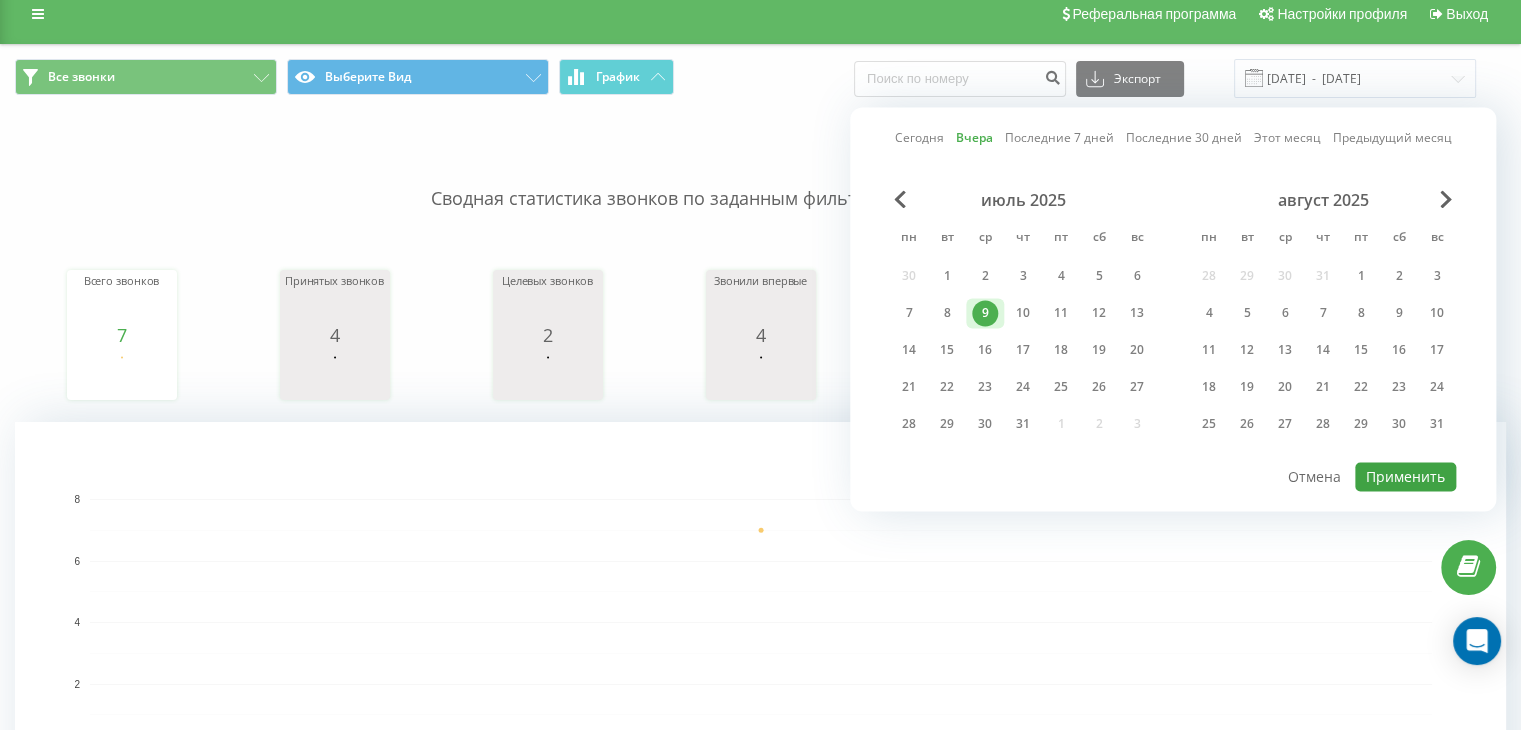 type on "09.07.2025  -  09.07.2025" 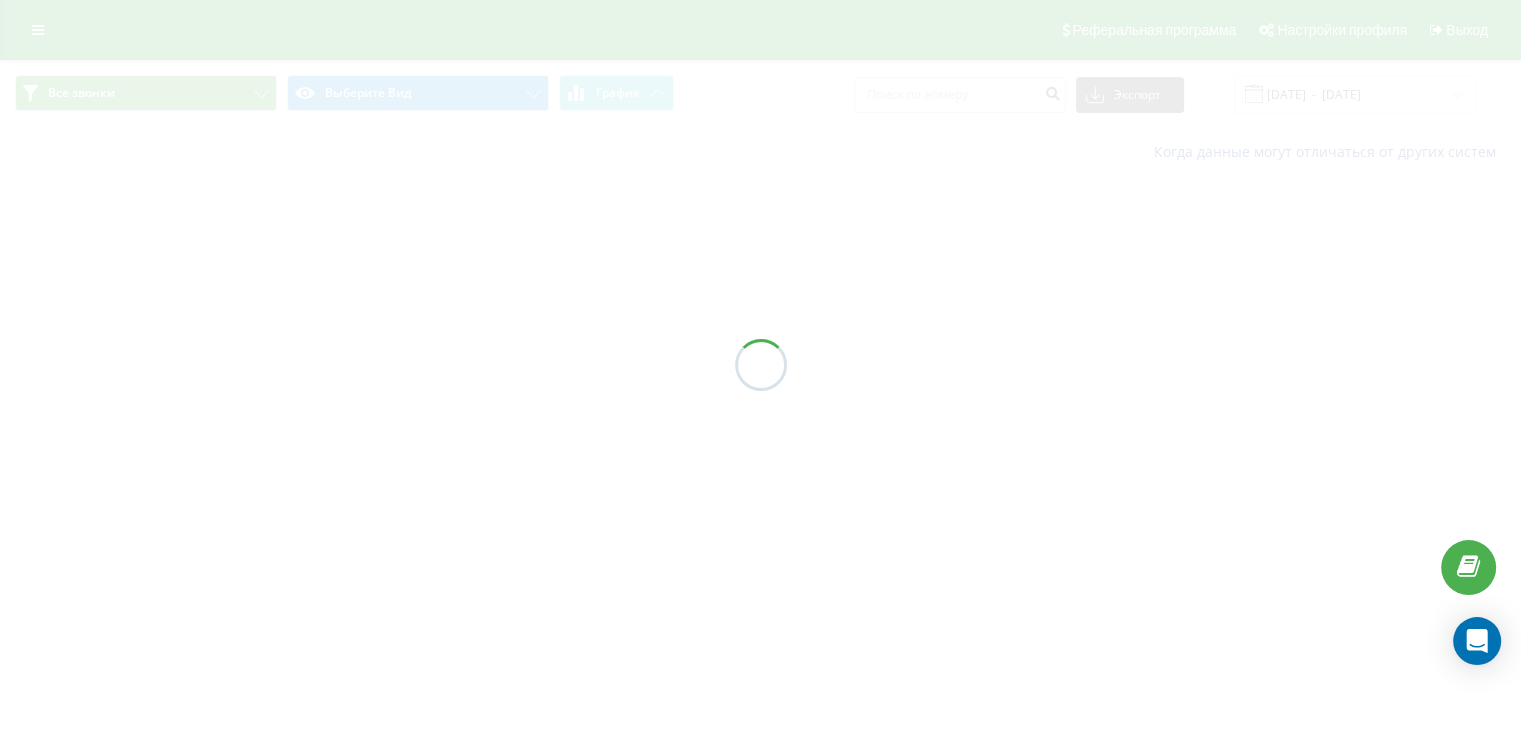 scroll, scrollTop: 0, scrollLeft: 0, axis: both 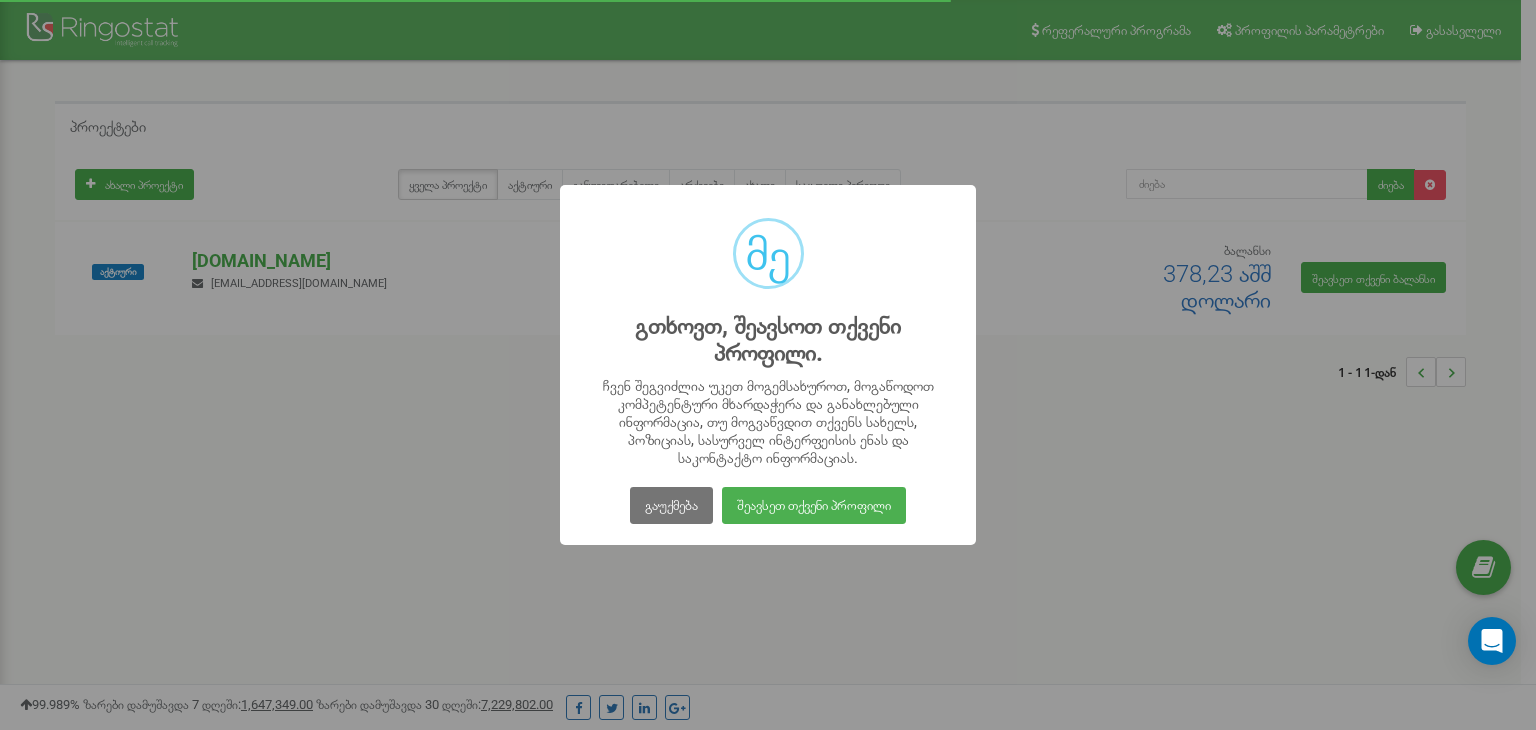 click on "გაუქმება არა შეავსეთ თქვენი პროფილი" at bounding box center [768, 506] 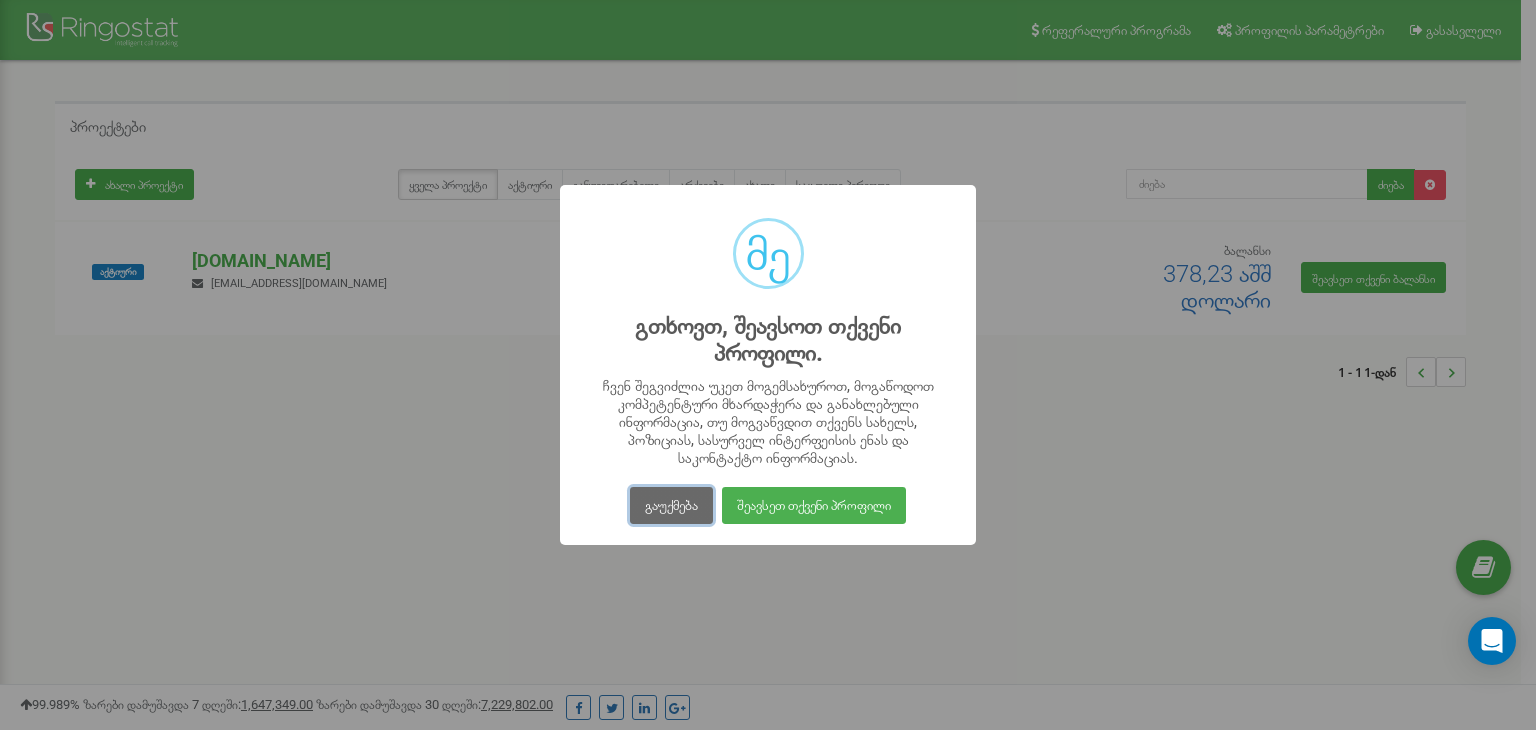 click on "გაუქმება" at bounding box center (671, 505) 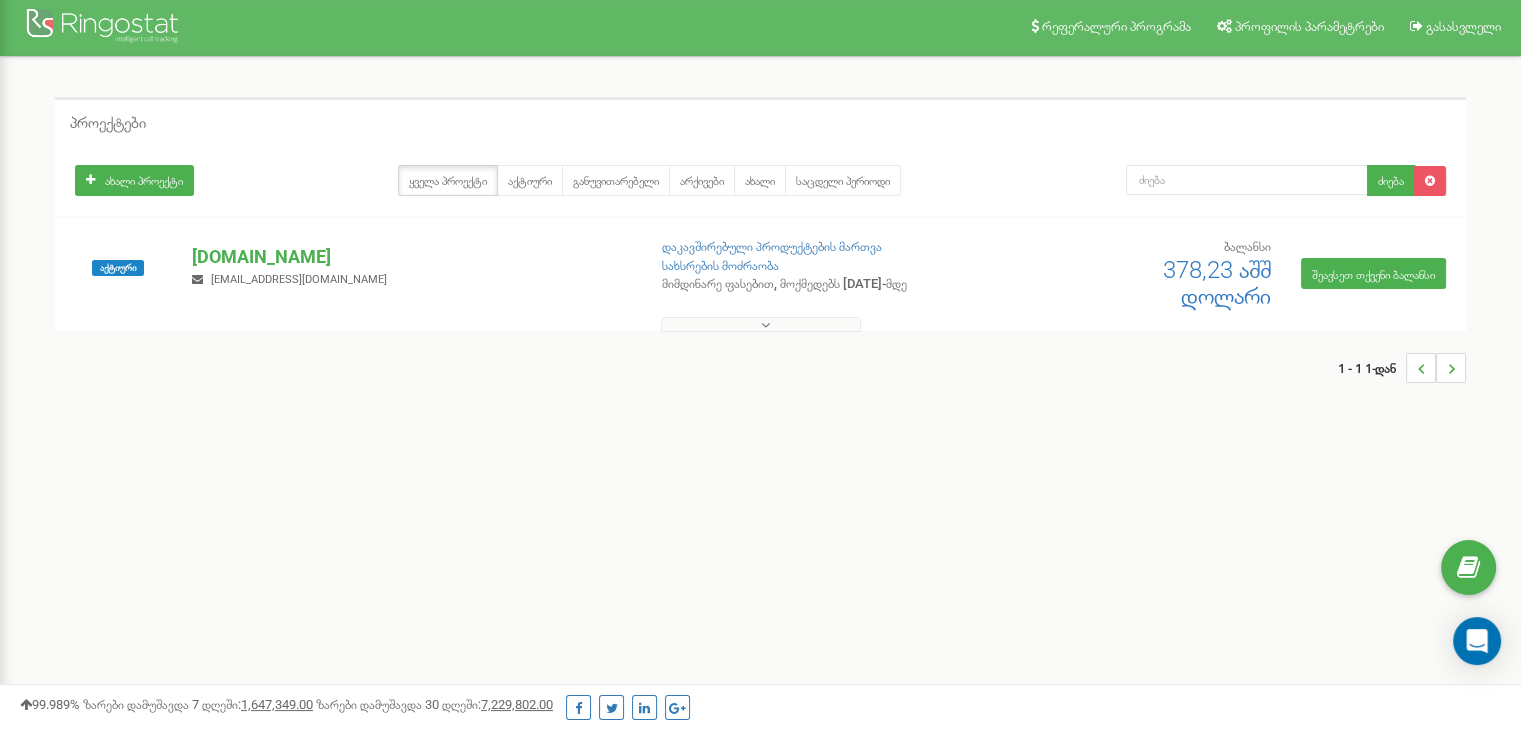 scroll, scrollTop: 0, scrollLeft: 0, axis: both 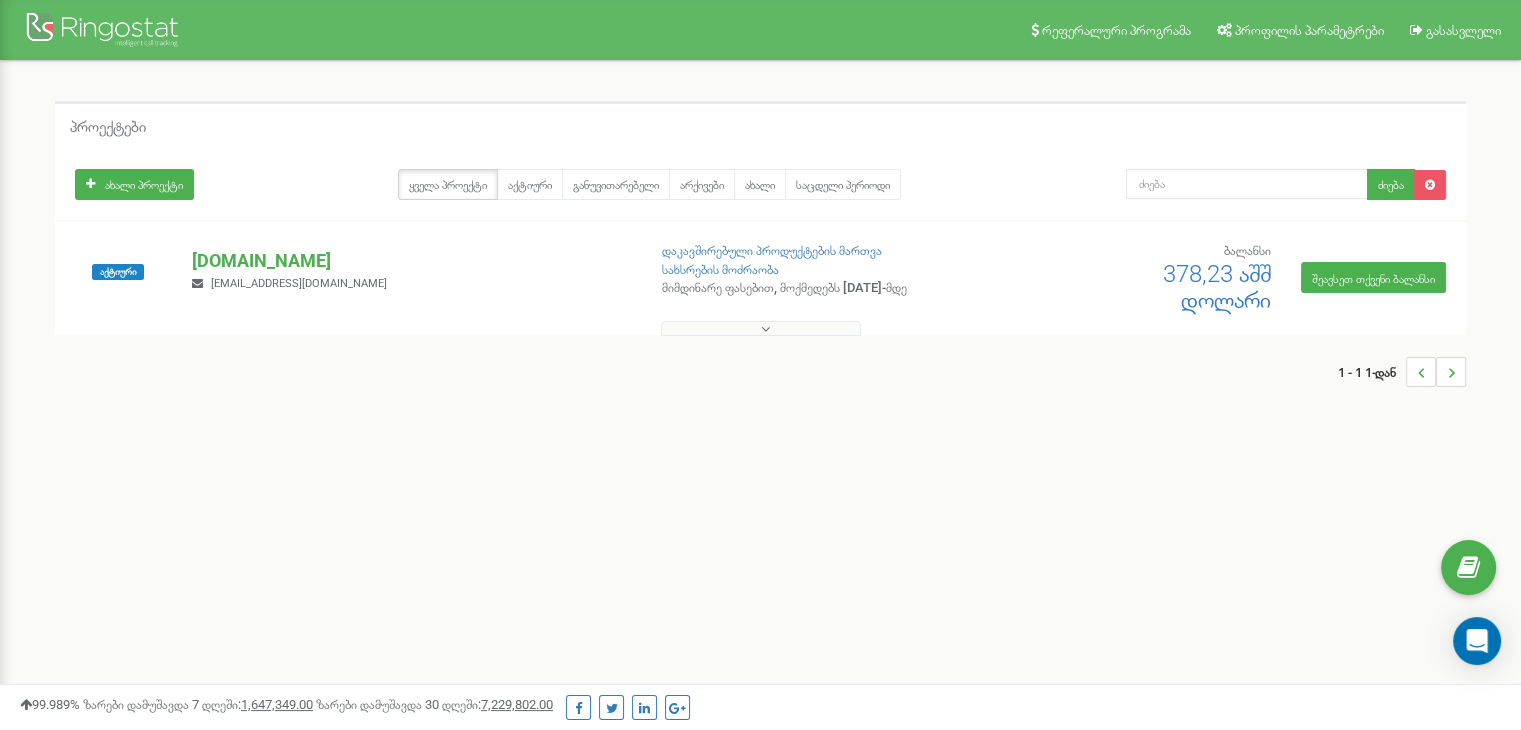 drag, startPoint x: 1512, startPoint y: 265, endPoint x: 1535, endPoint y: 415, distance: 151.75308 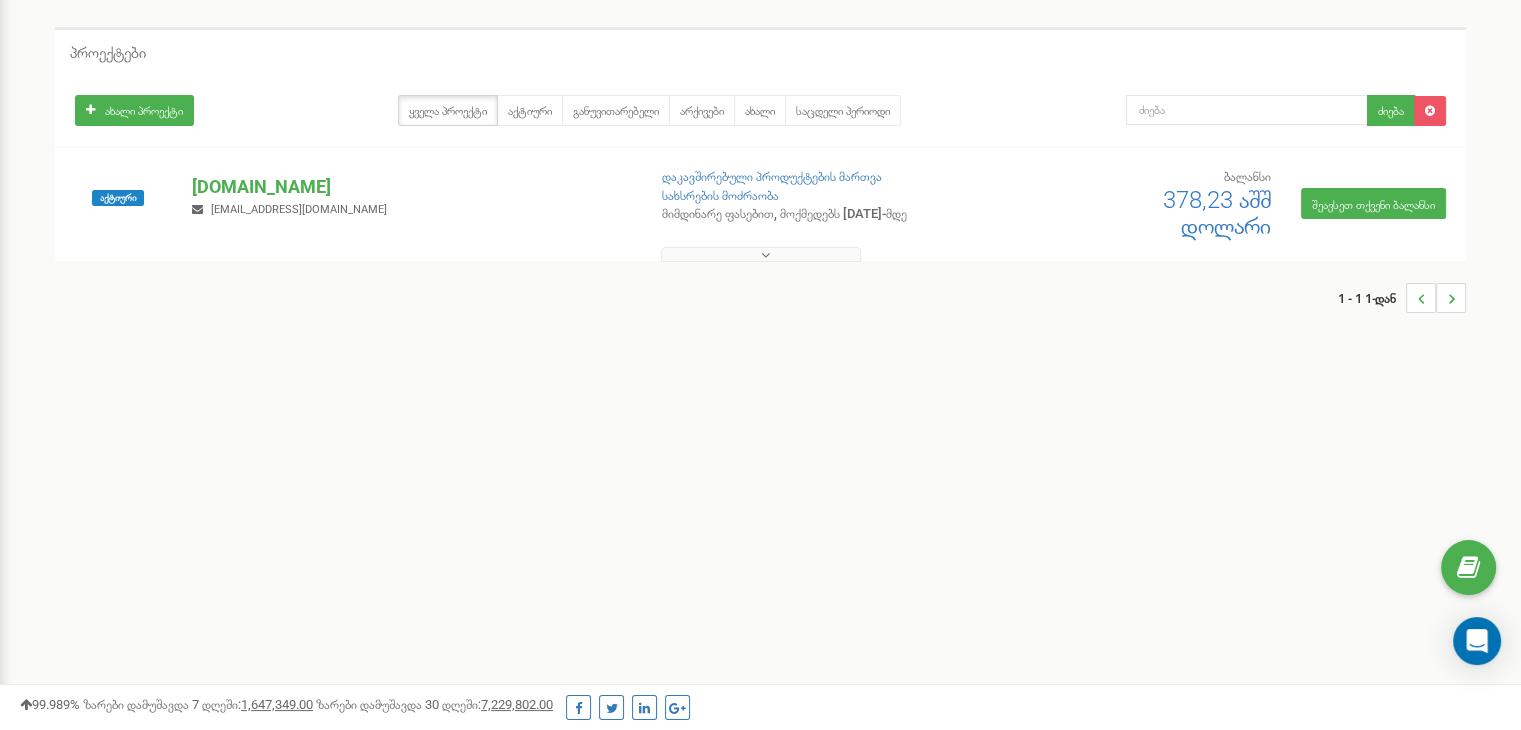scroll, scrollTop: 15, scrollLeft: 0, axis: vertical 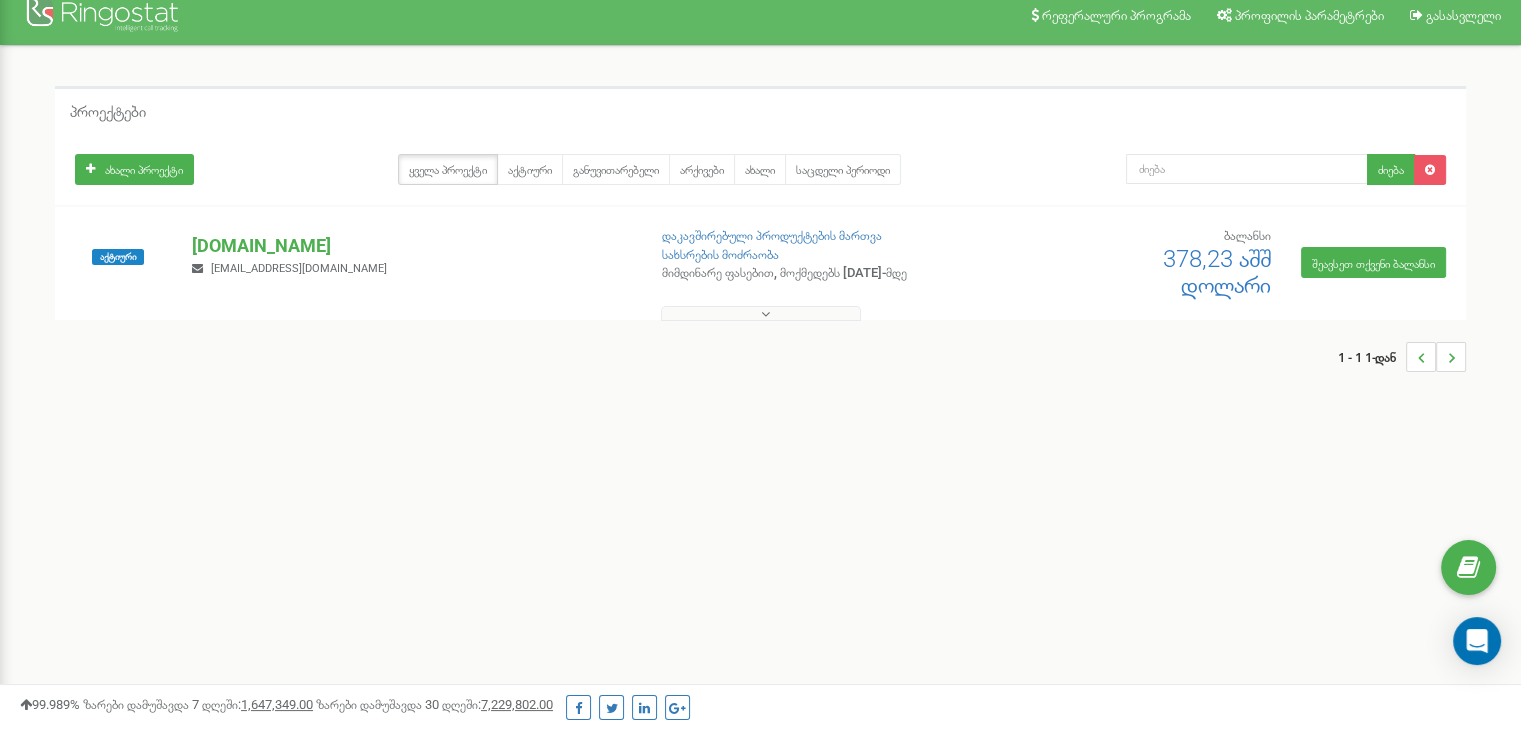 click on "რეფერალური პროგრამა
პროფილის პარამეტრები
გასასვლელი
პროექტები
ახალი პროექტი
ყველა პროექტი
აქტიური არქივები" at bounding box center (760, 585) 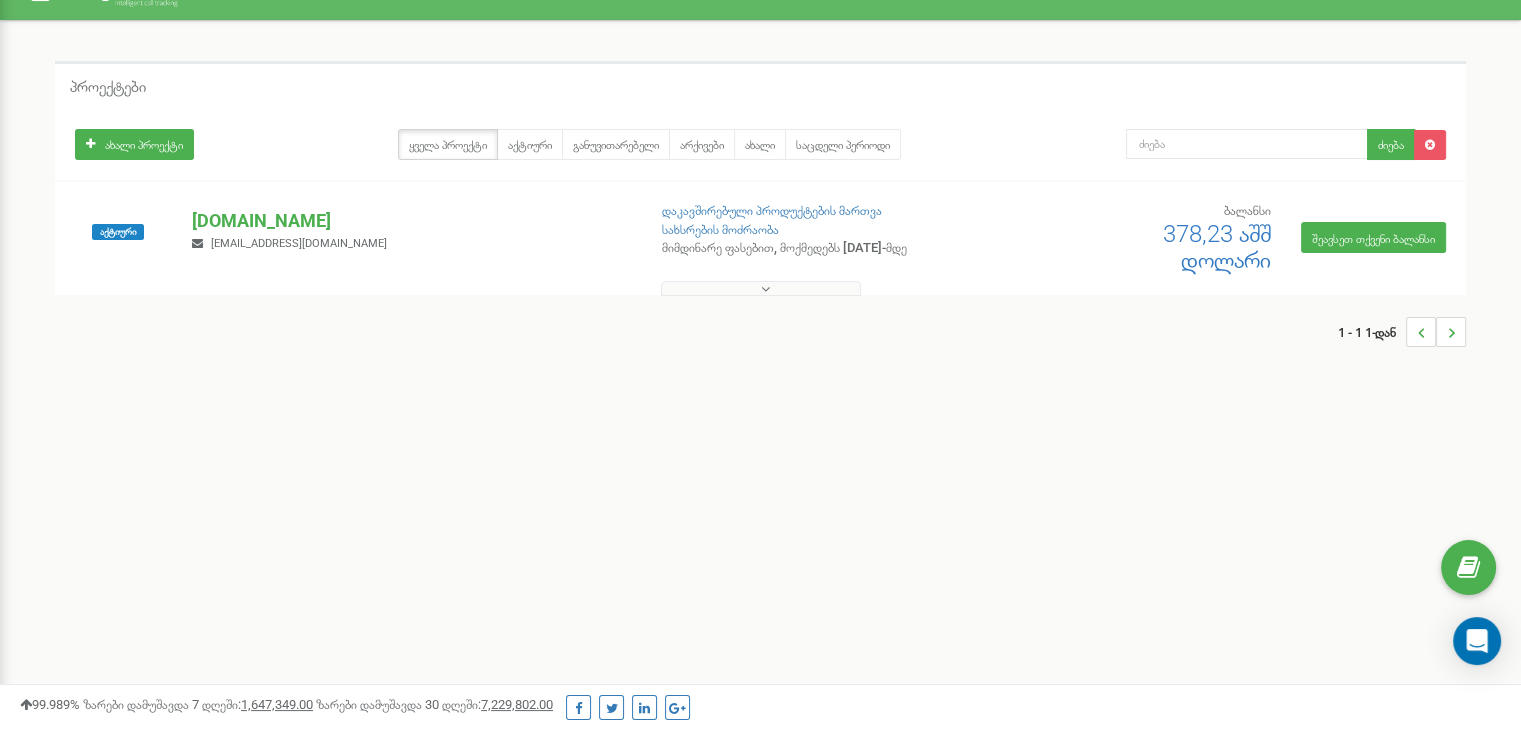 scroll, scrollTop: 48, scrollLeft: 0, axis: vertical 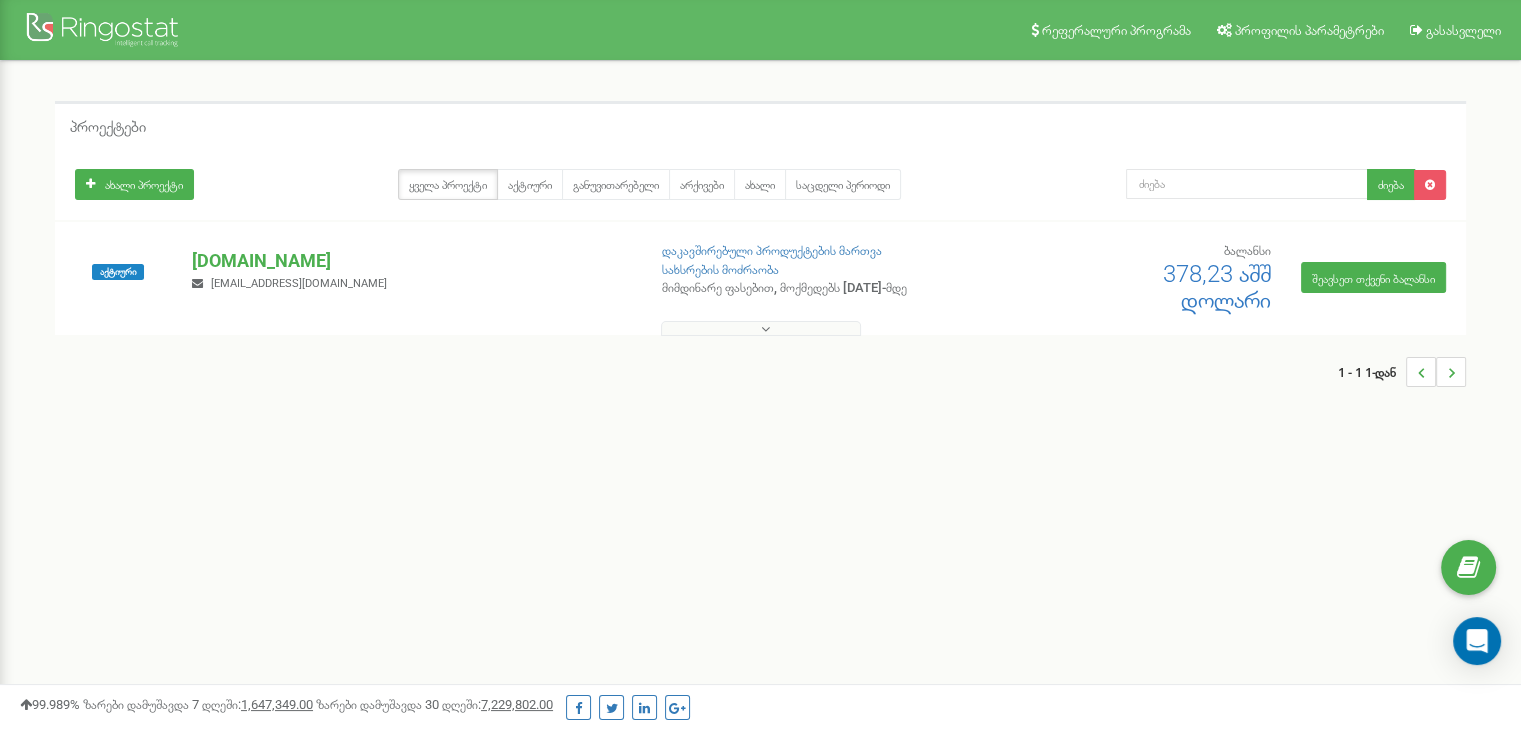click on "1 - 1 1-დან" at bounding box center (760, 372) 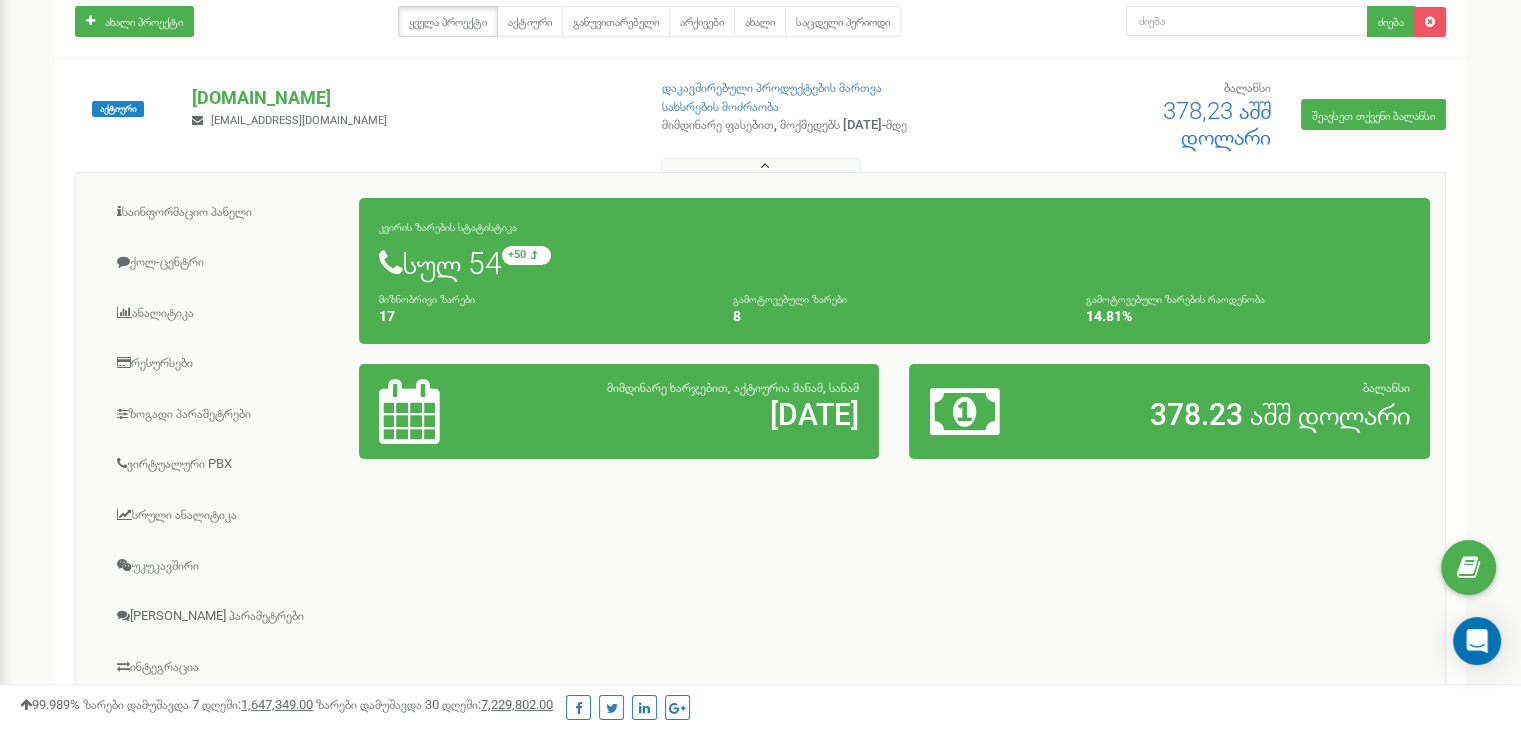 scroll, scrollTop: 200, scrollLeft: 0, axis: vertical 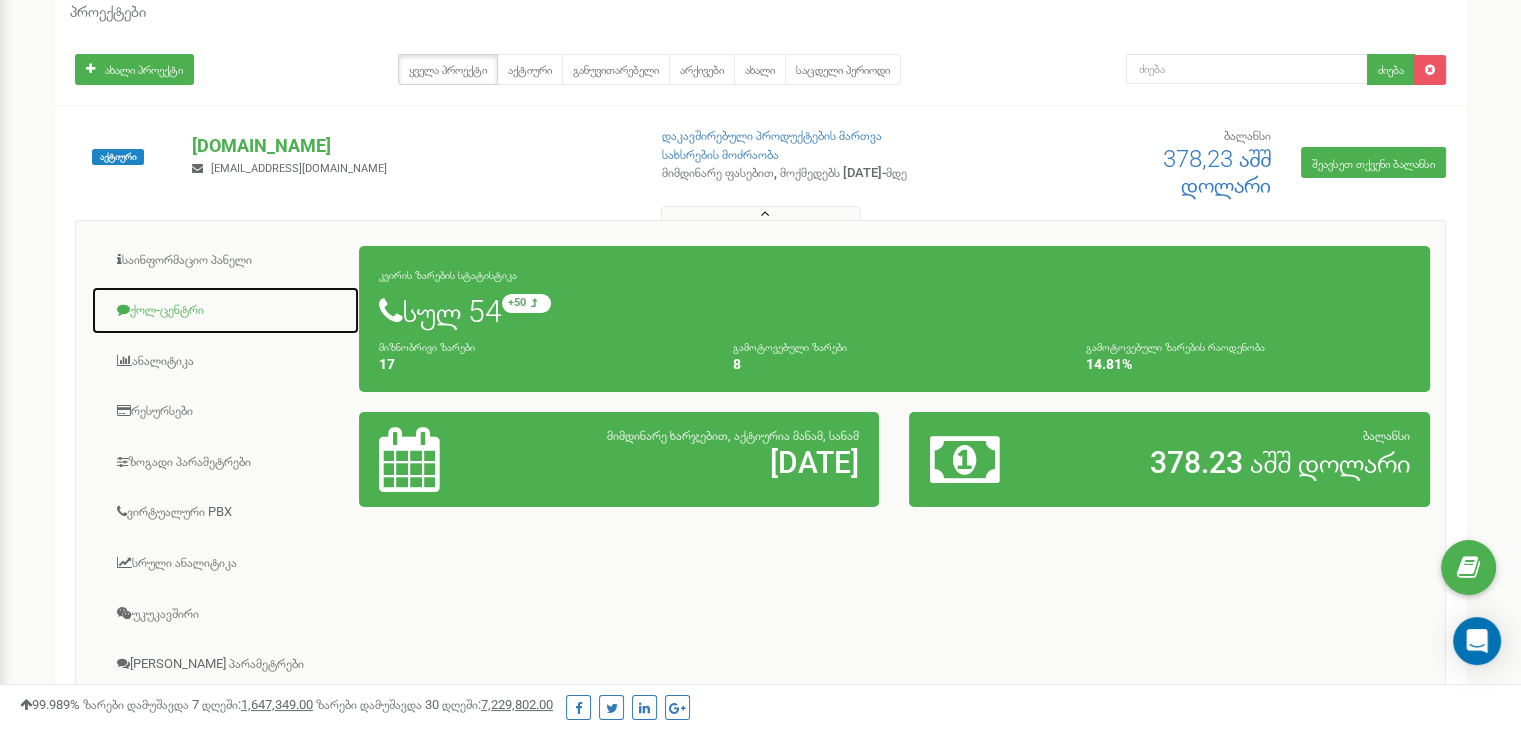 click on "ქოლ-ცენტრი" at bounding box center [225, 310] 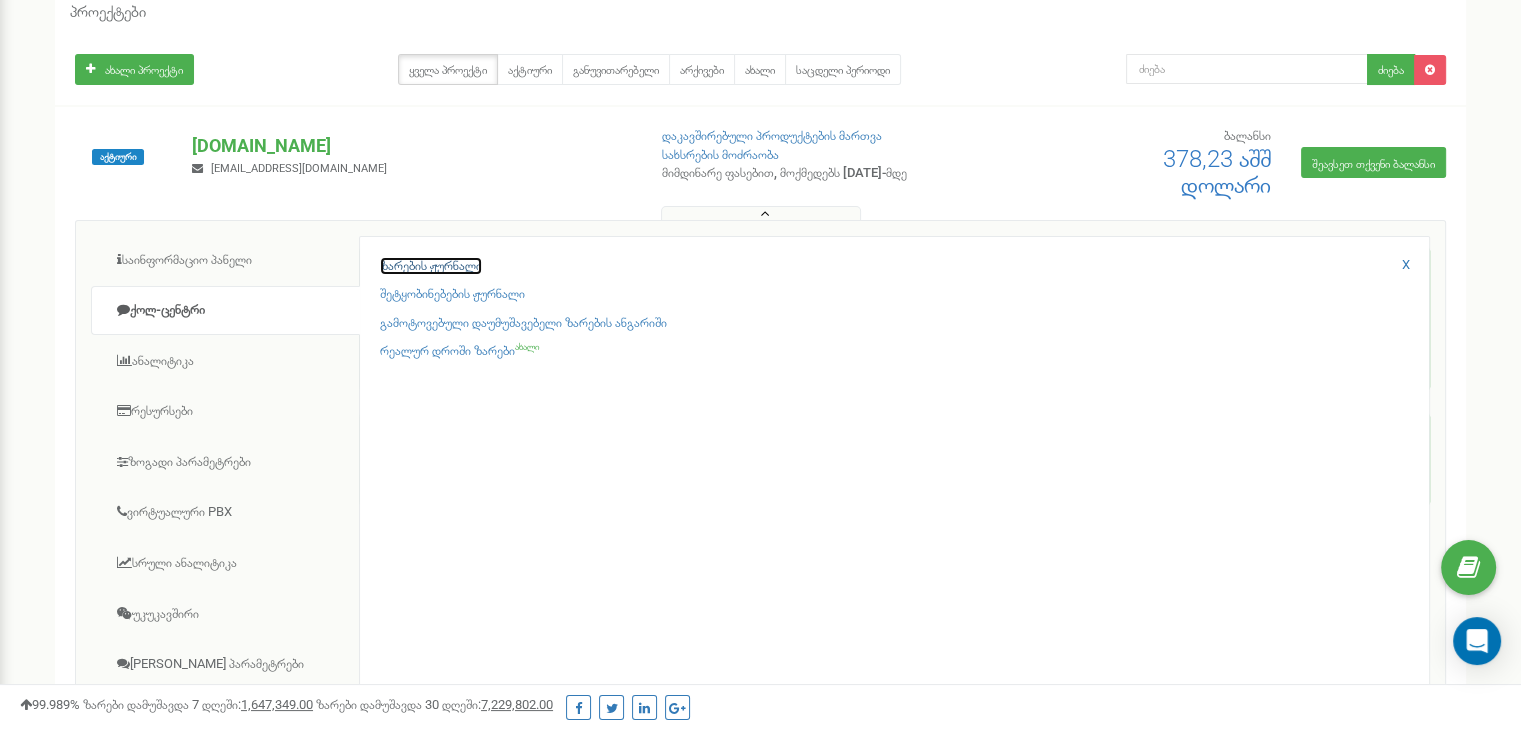 click on "ზარების ჟურნალი" at bounding box center [431, 265] 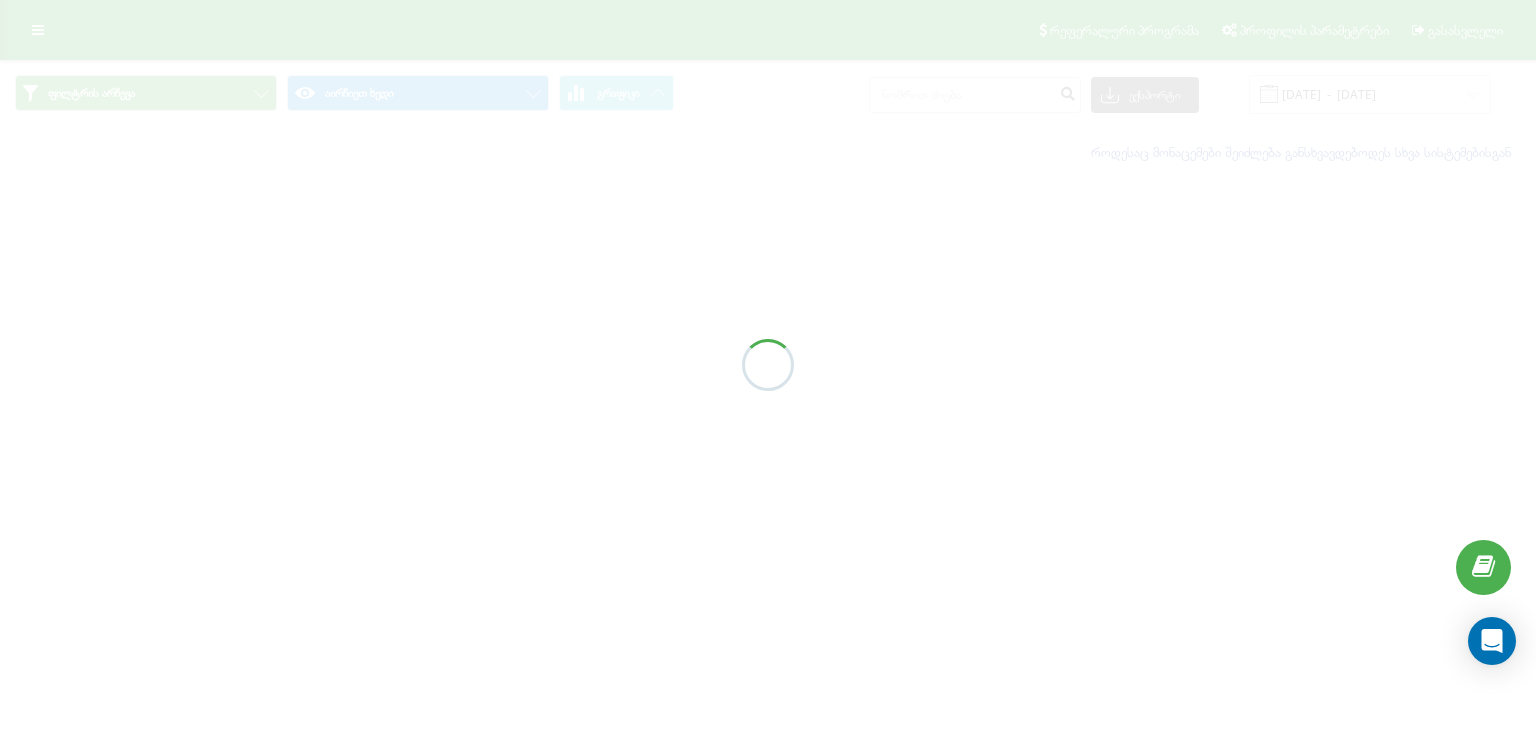 scroll, scrollTop: 0, scrollLeft: 0, axis: both 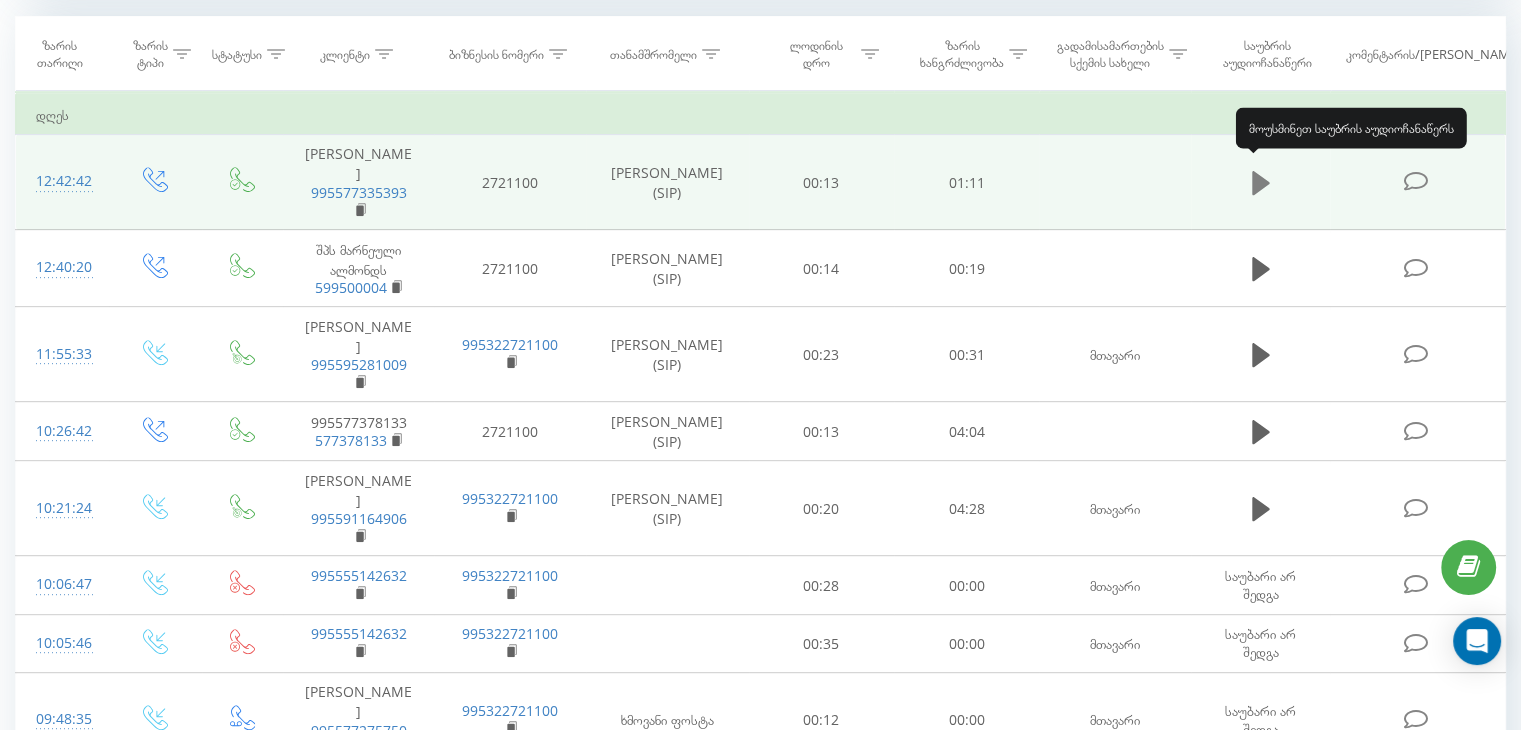 click 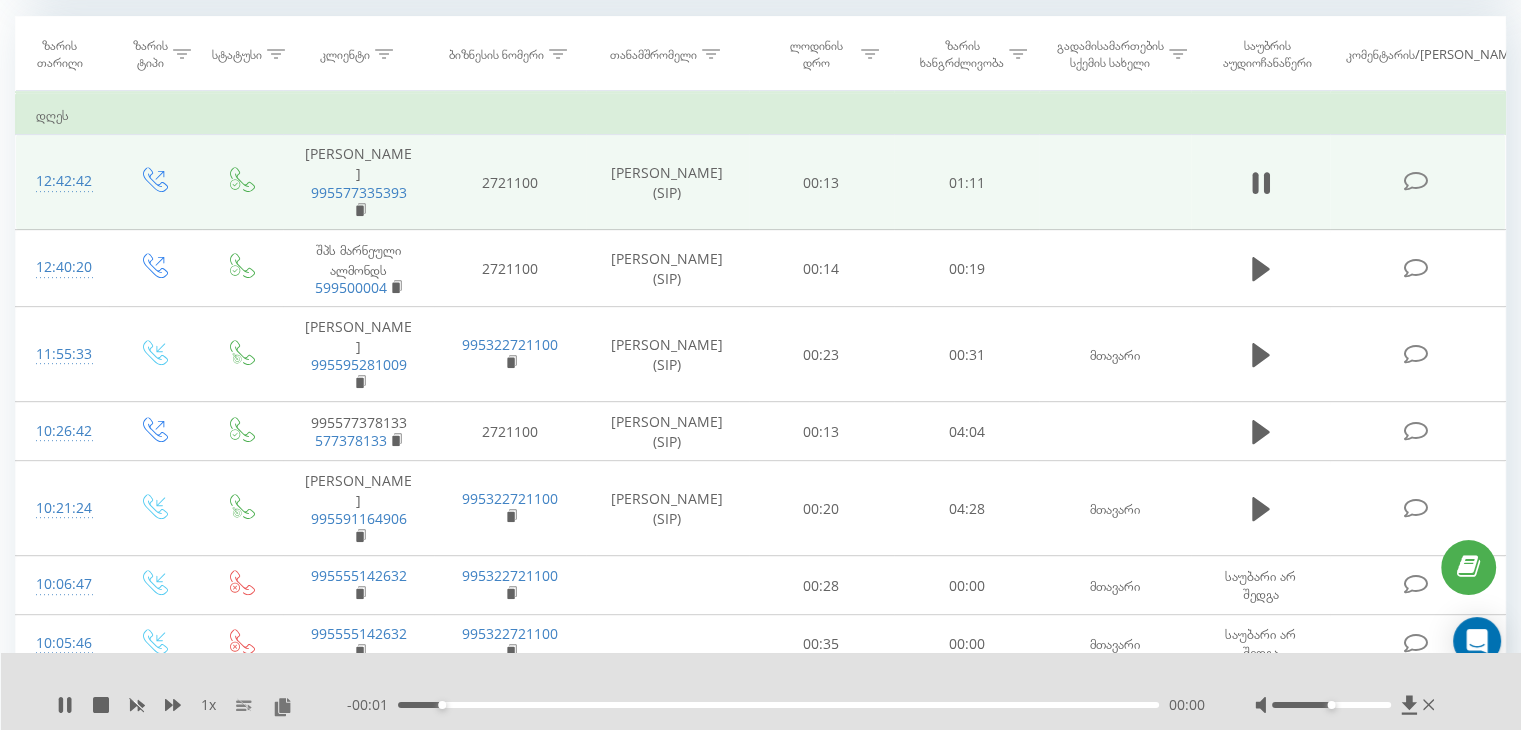 click on "00:04" at bounding box center [778, 705] 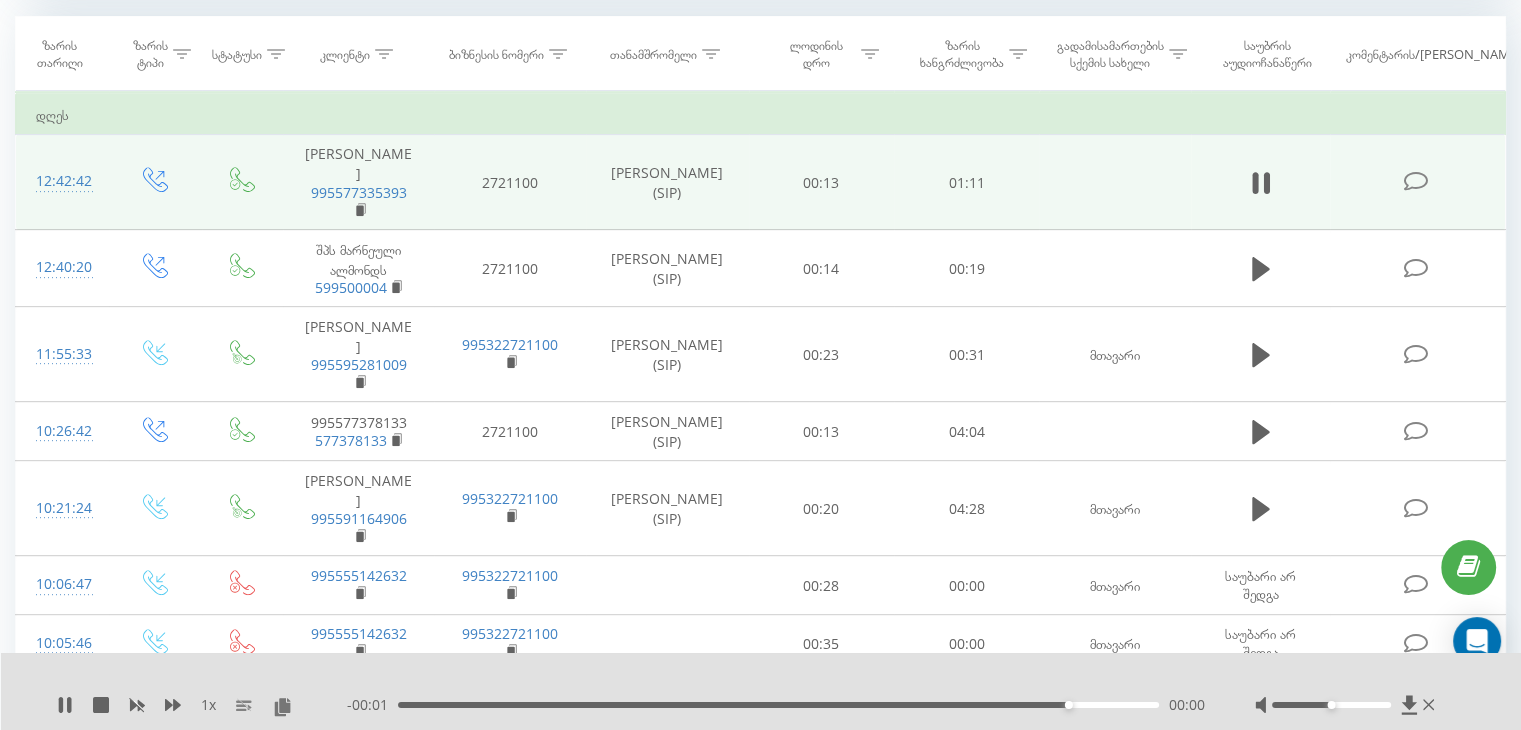 click on "01:03" at bounding box center (778, 705) 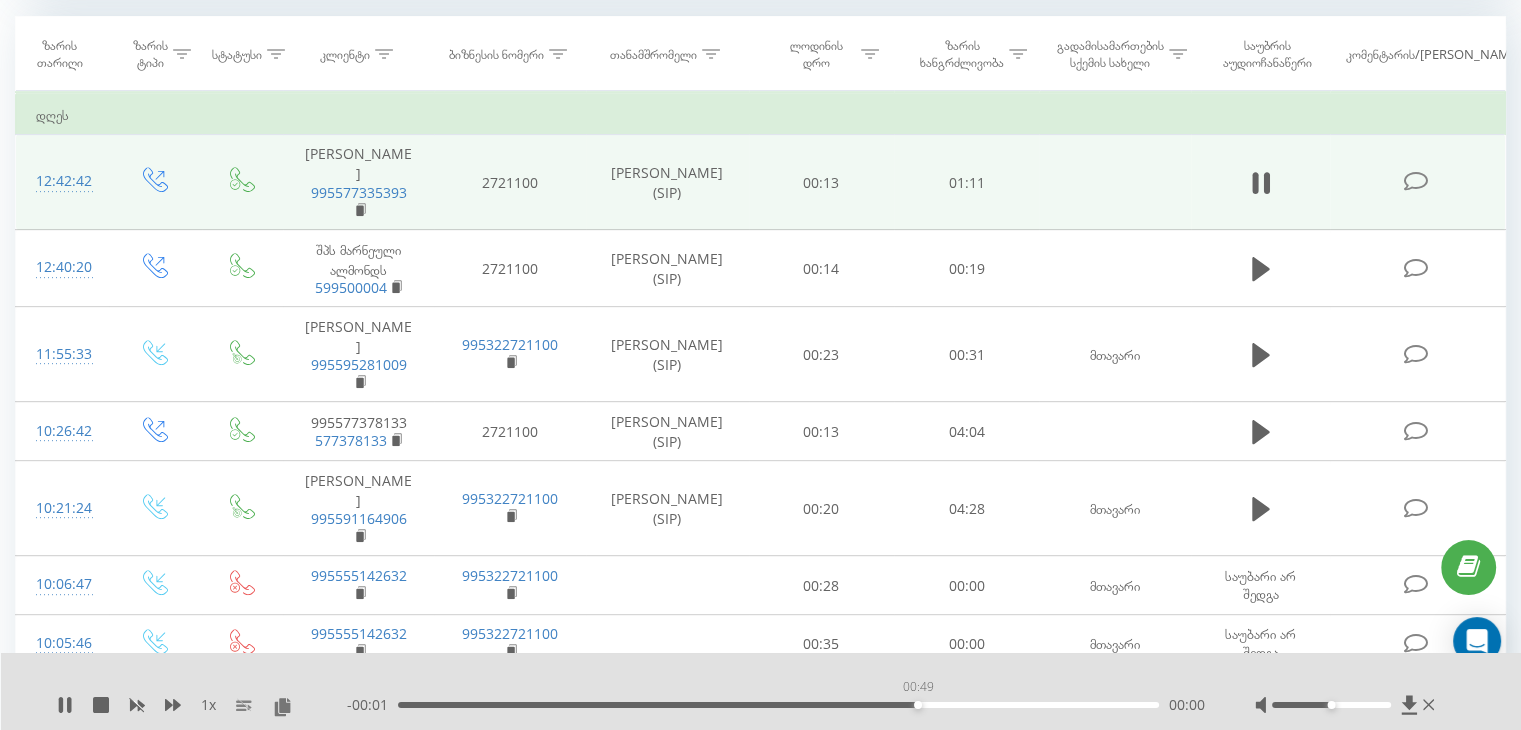click on "00:49" at bounding box center (778, 705) 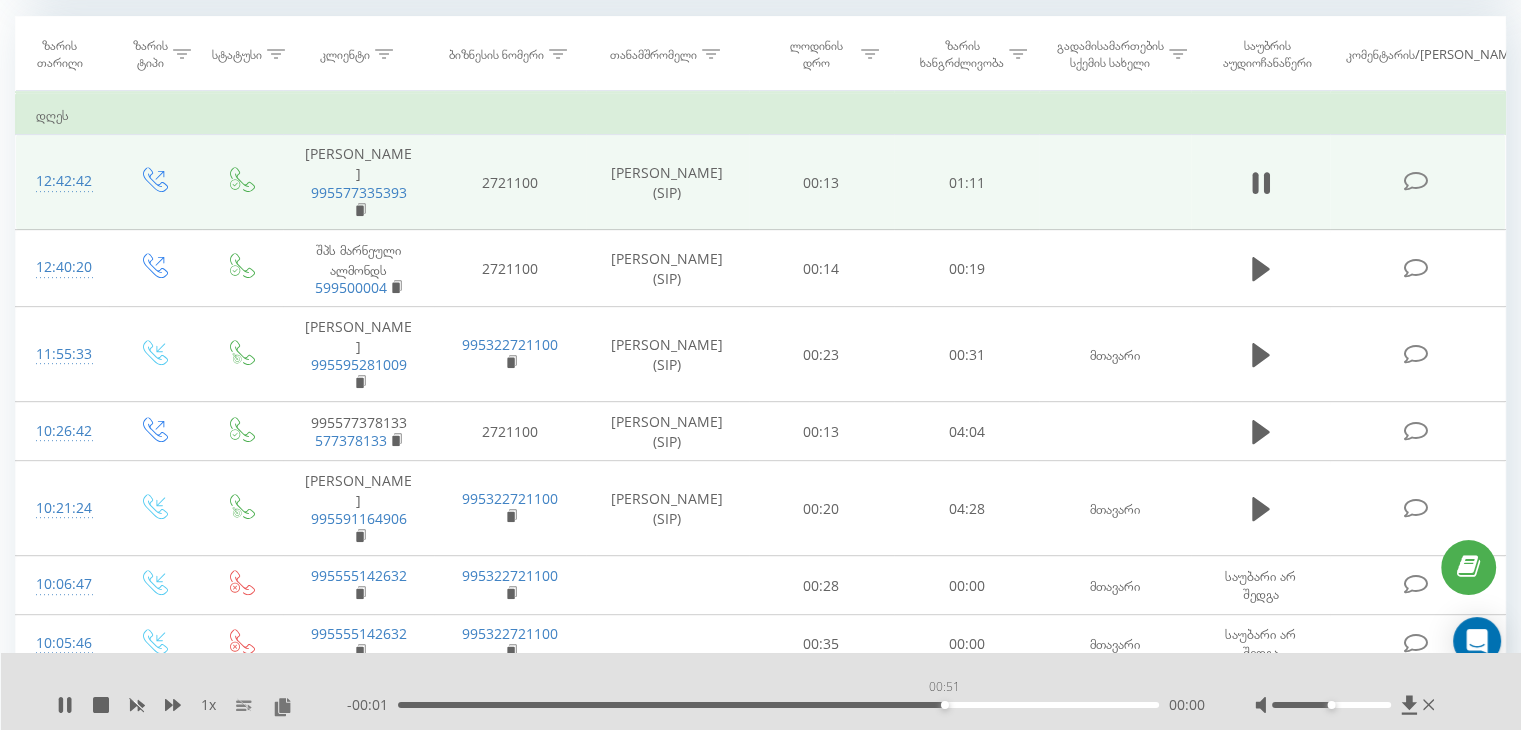 click on "00:51" at bounding box center [778, 705] 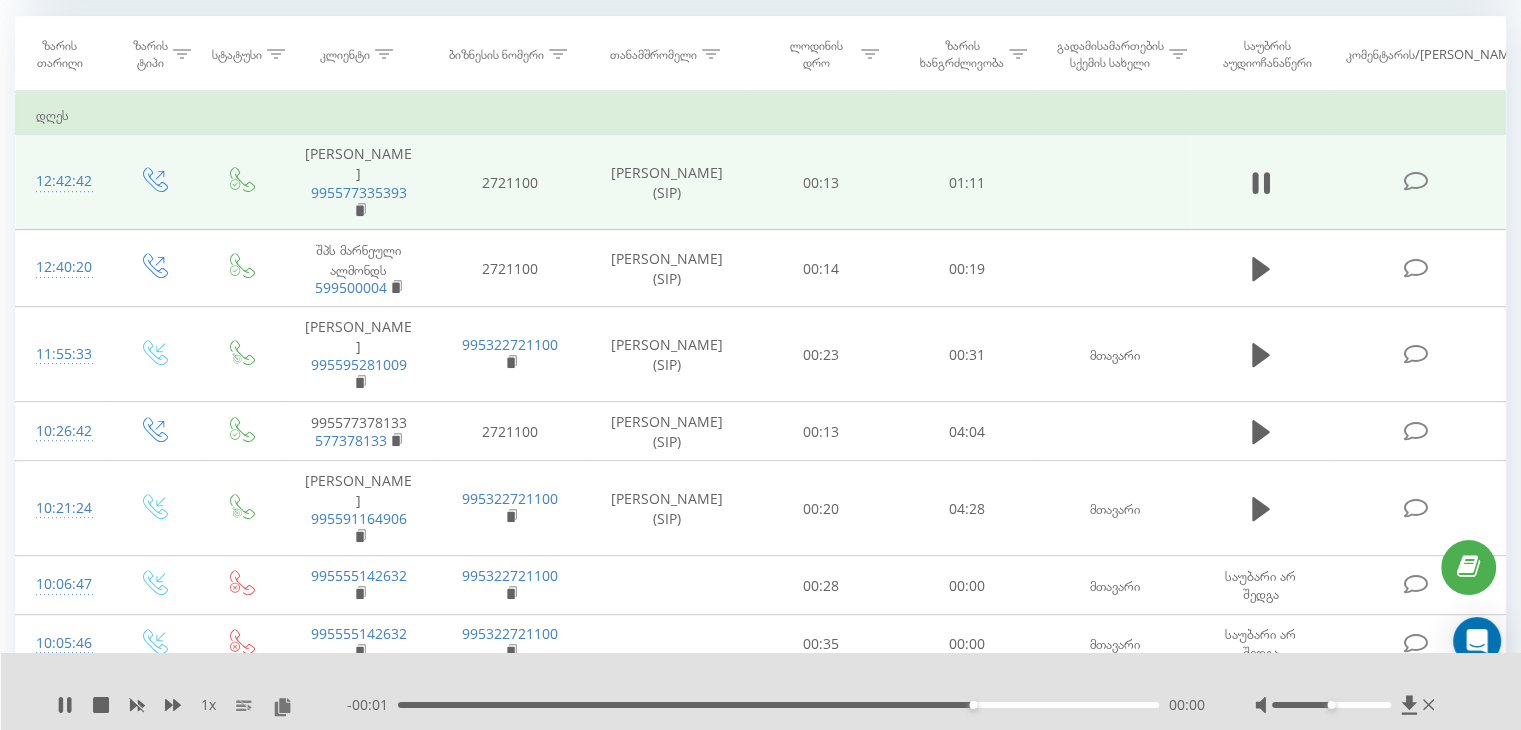 click on "1  x -  00:01 00:54   00:00" at bounding box center [761, 691] 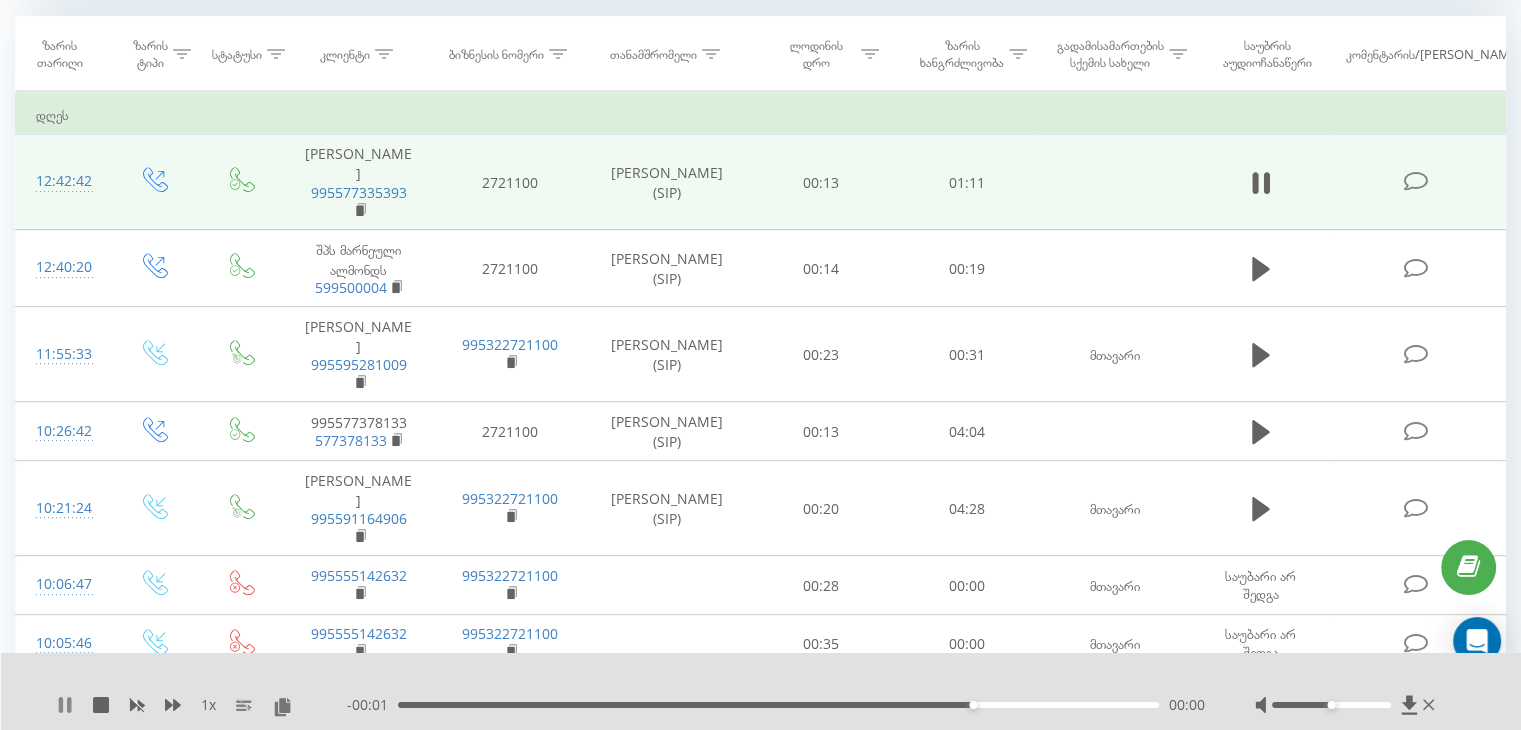 click 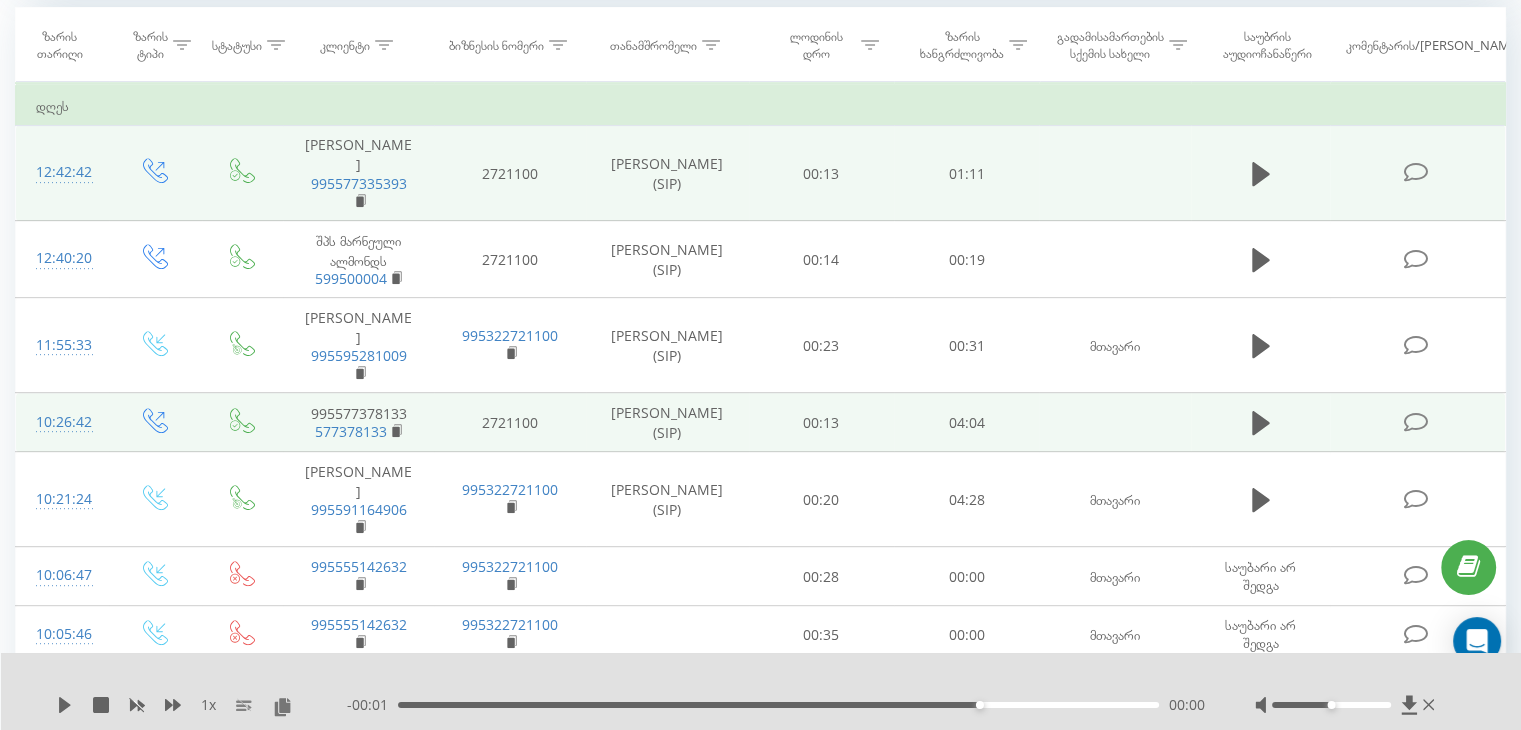 scroll, scrollTop: 847, scrollLeft: 0, axis: vertical 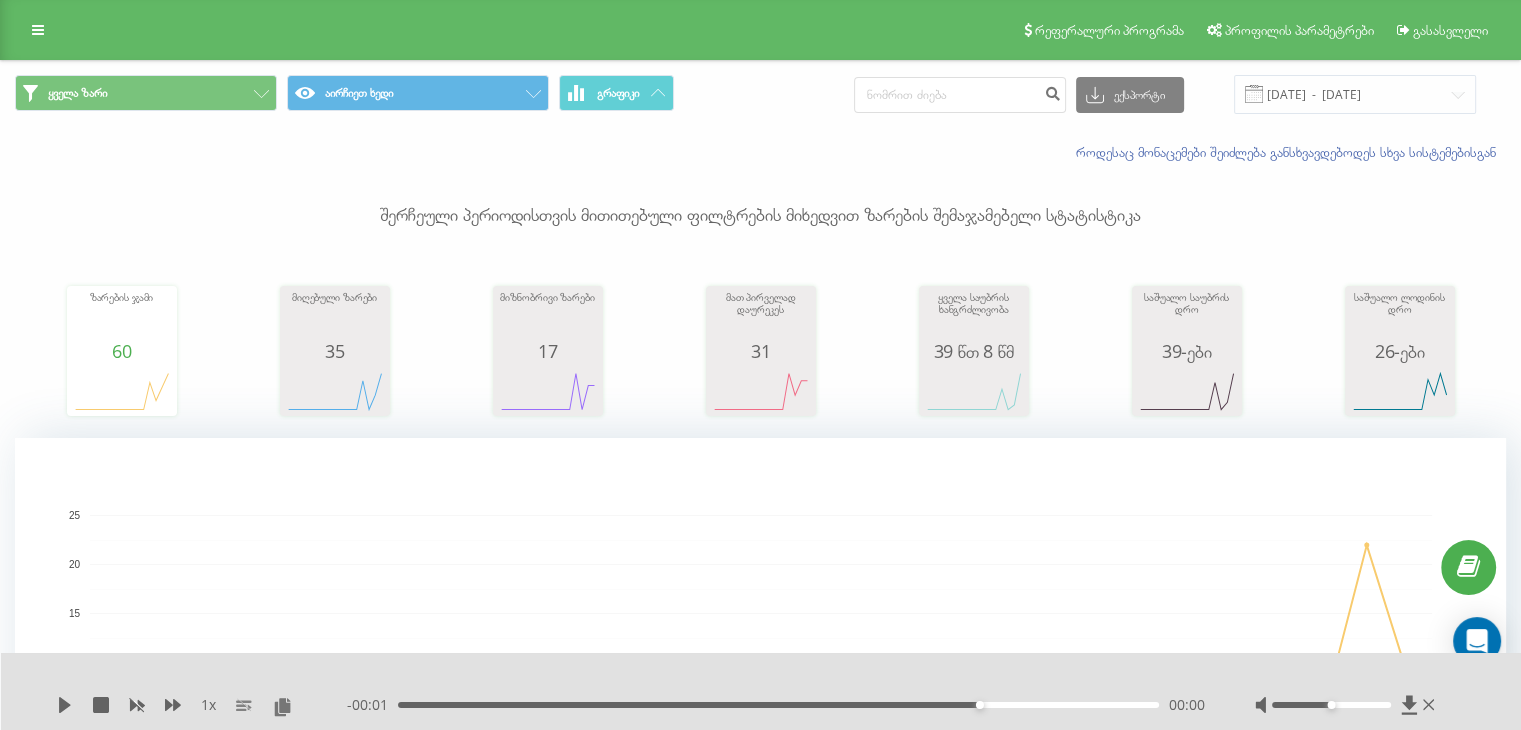click 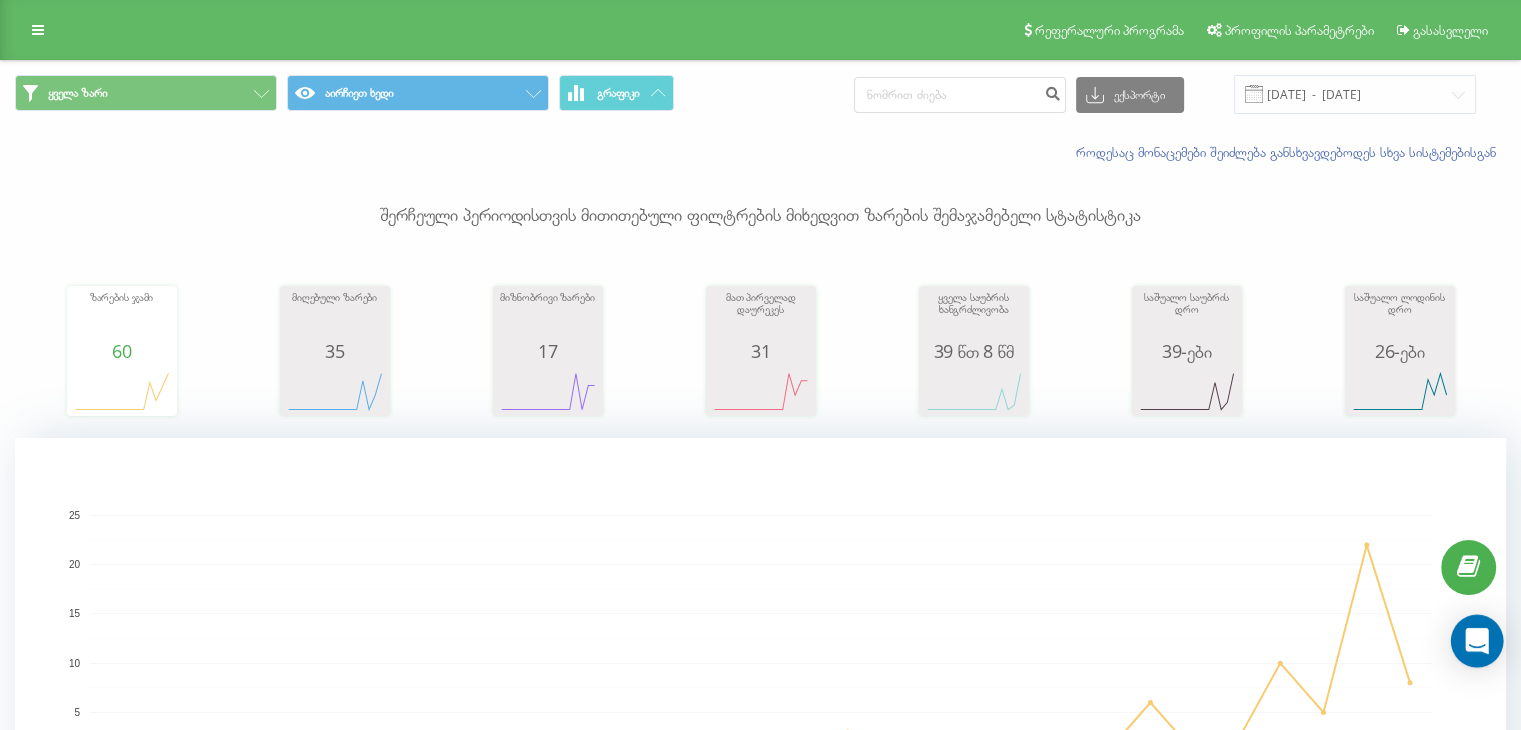 click 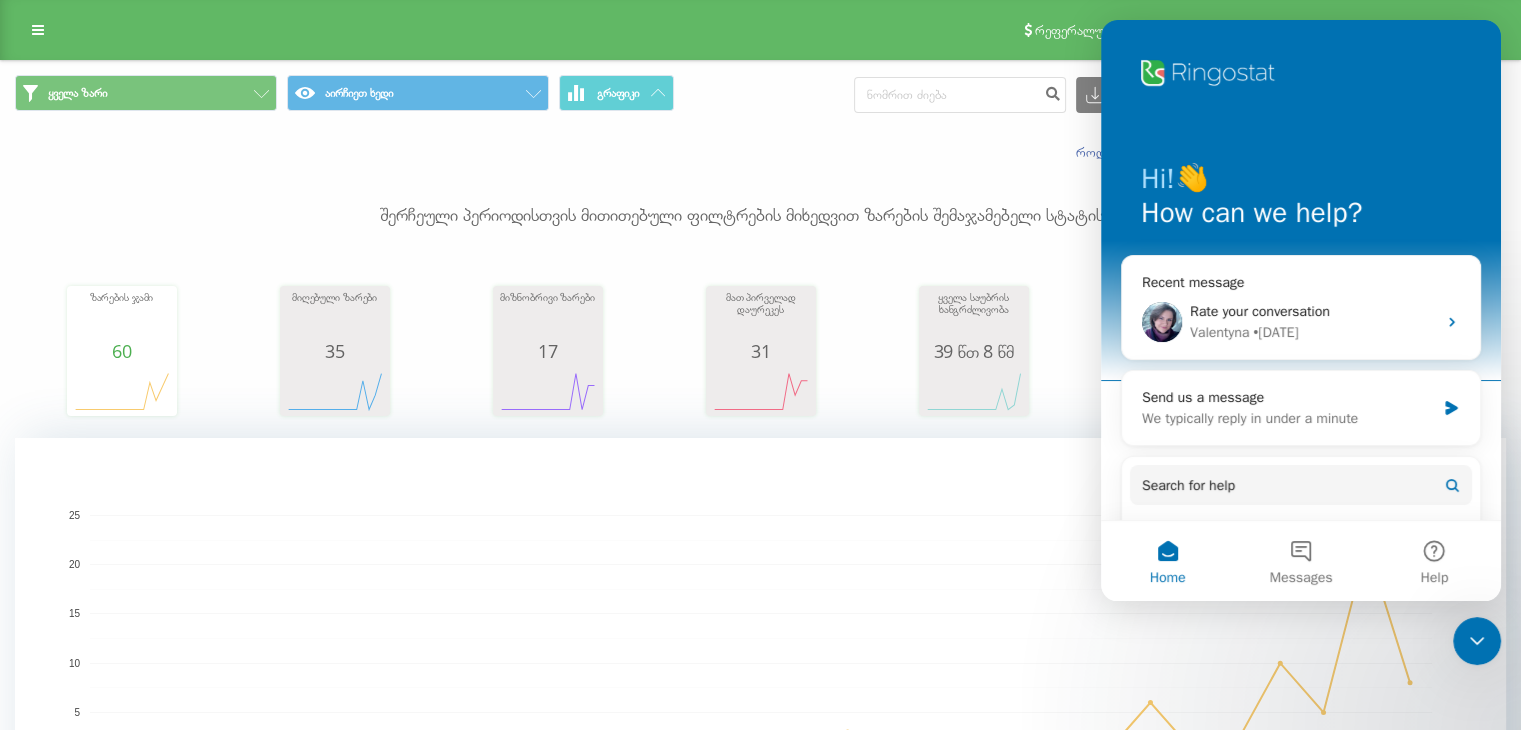scroll, scrollTop: 0, scrollLeft: 0, axis: both 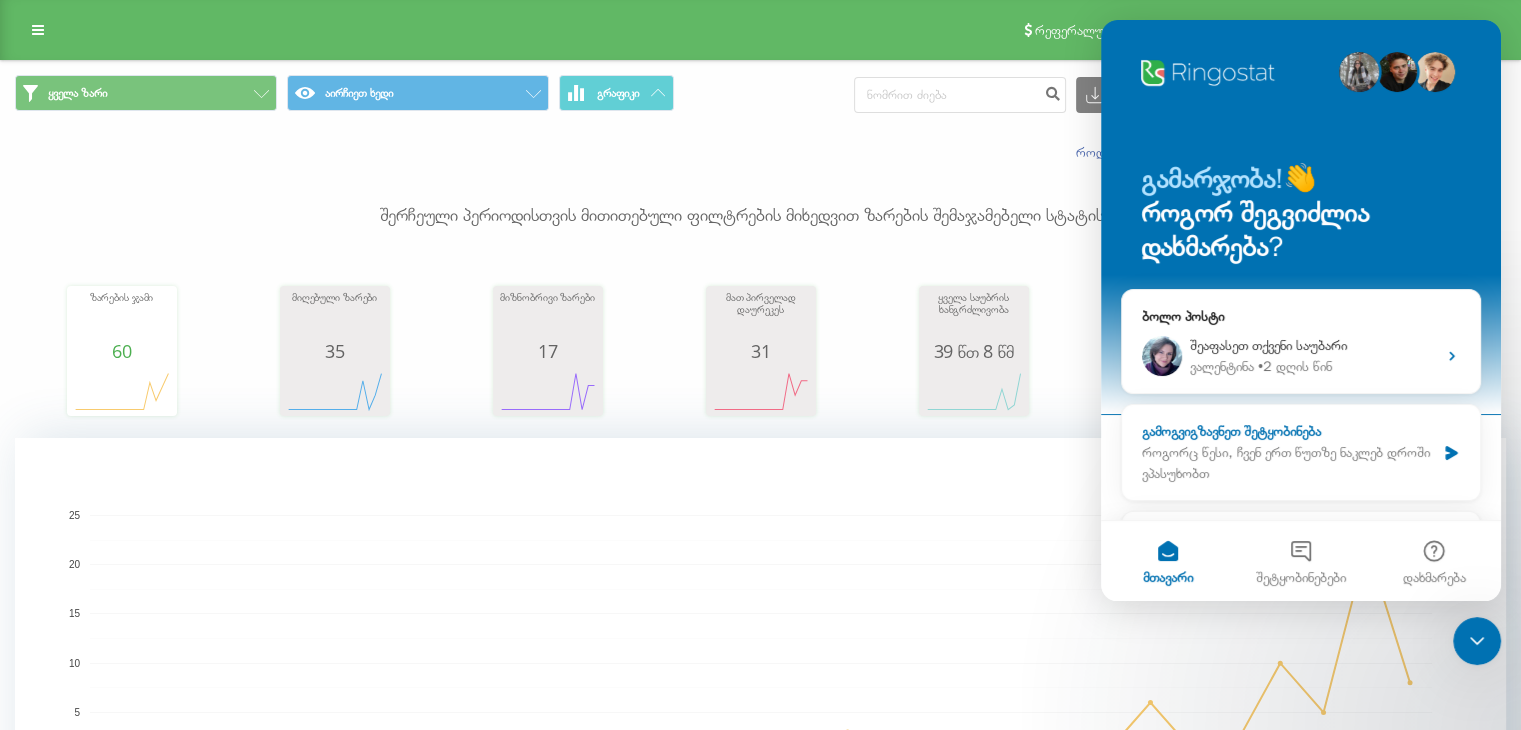 click on "როგორც წესი, ჩვენ ერთ წუთზე ნაკლებ დროში ვპასუხობთ" at bounding box center [1286, 463] 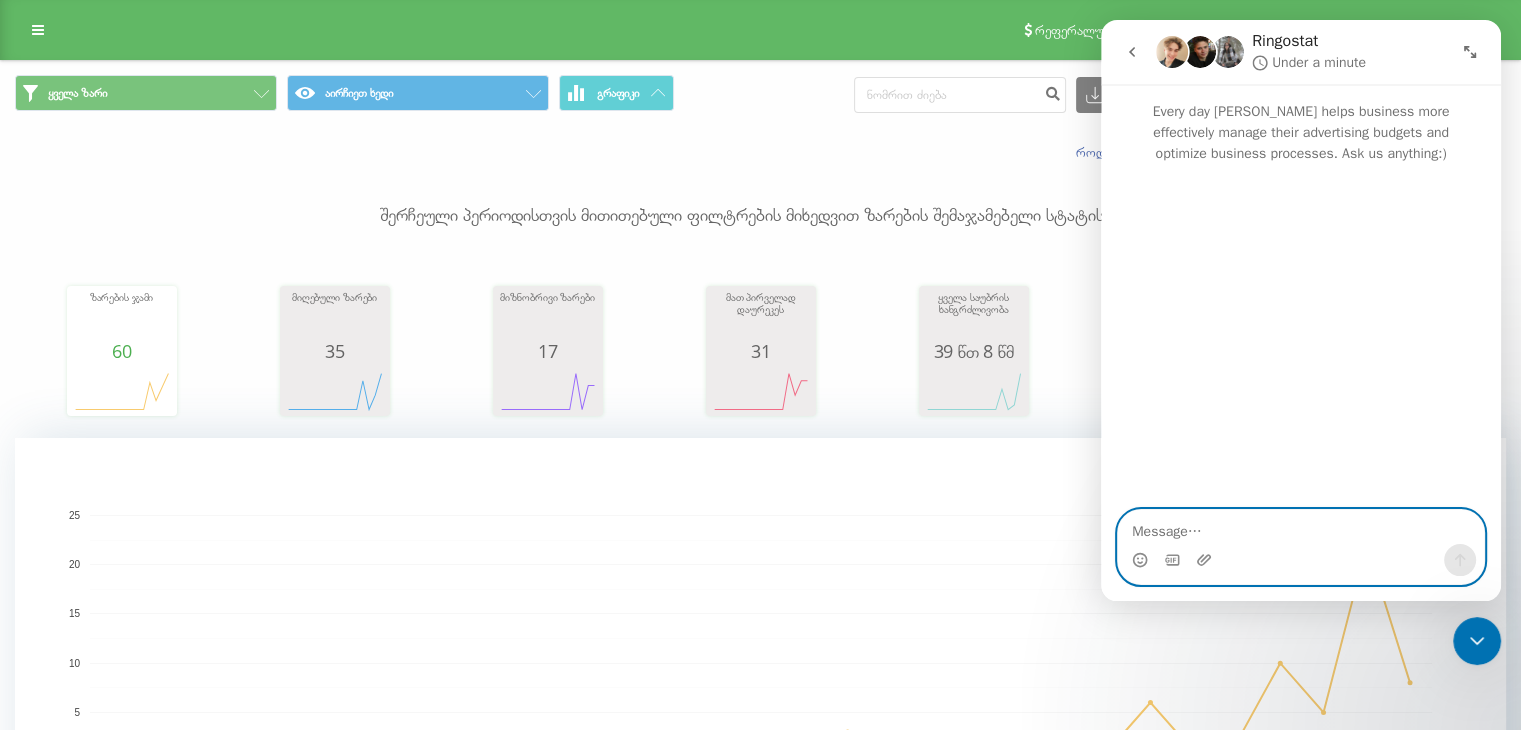 paste on "Hello, we have installed an app on a mobile phone and have now purchased a headset. I want to connect the headset to a computer and be able to receive calls through the computer. For this, I need a suitable application. We are using a Windows system." 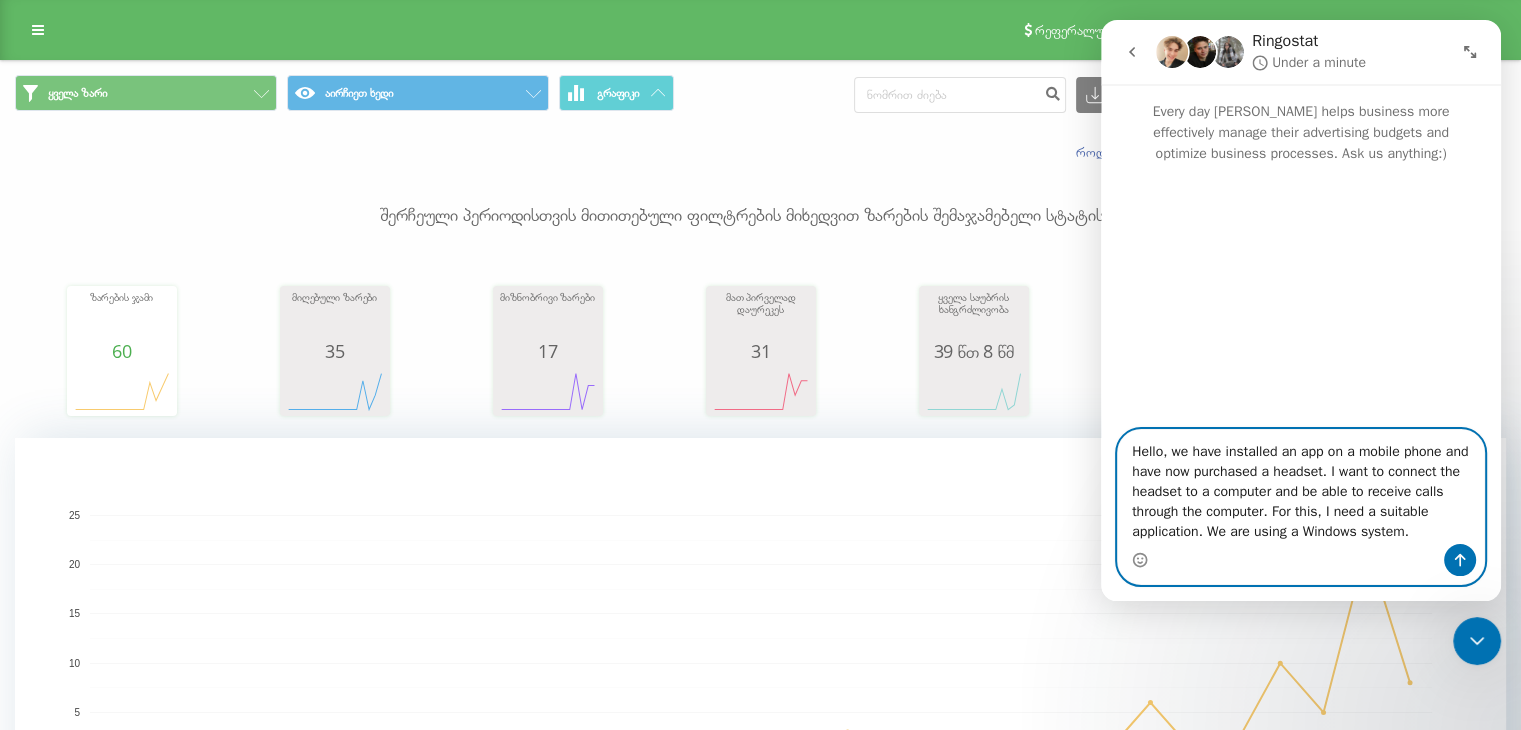 type 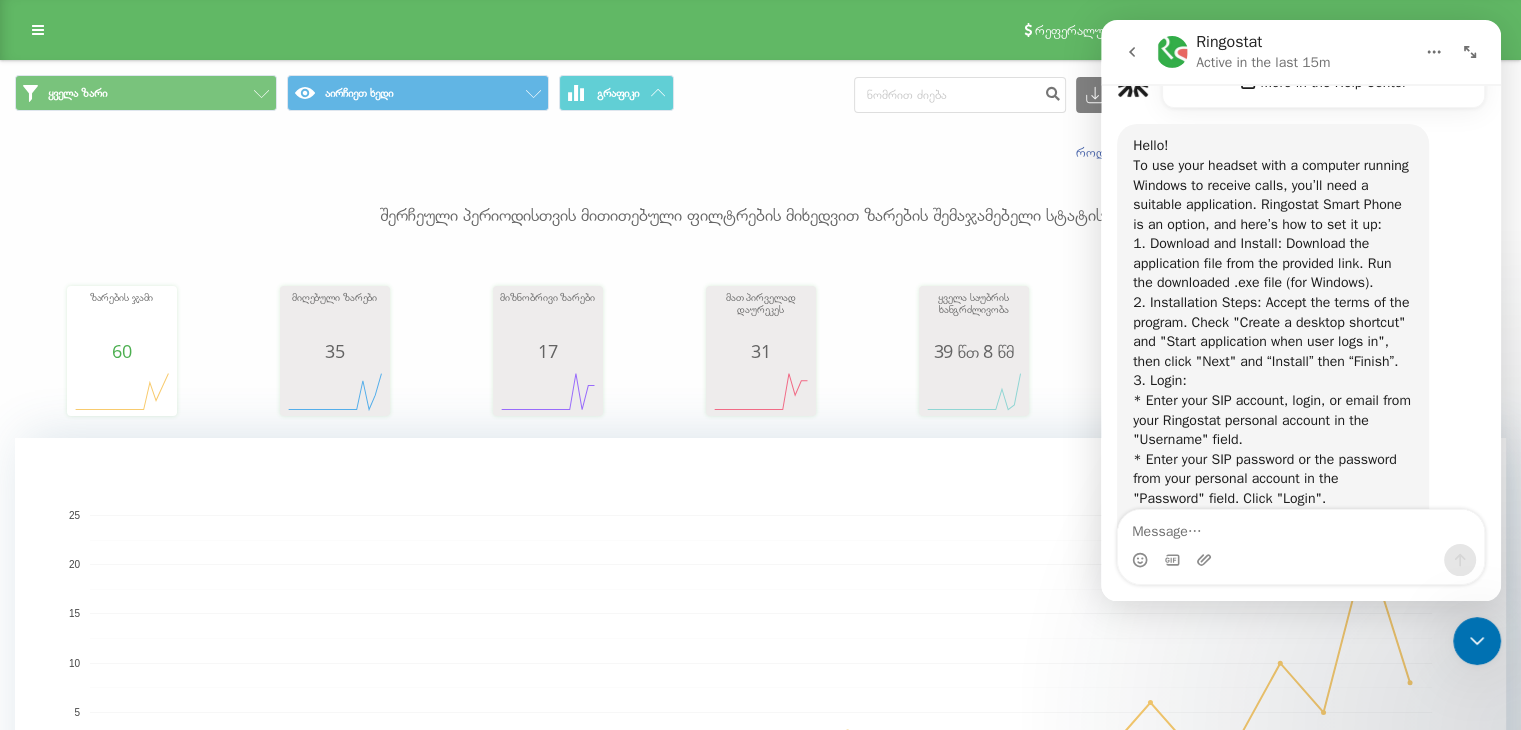 scroll, scrollTop: 634, scrollLeft: 0, axis: vertical 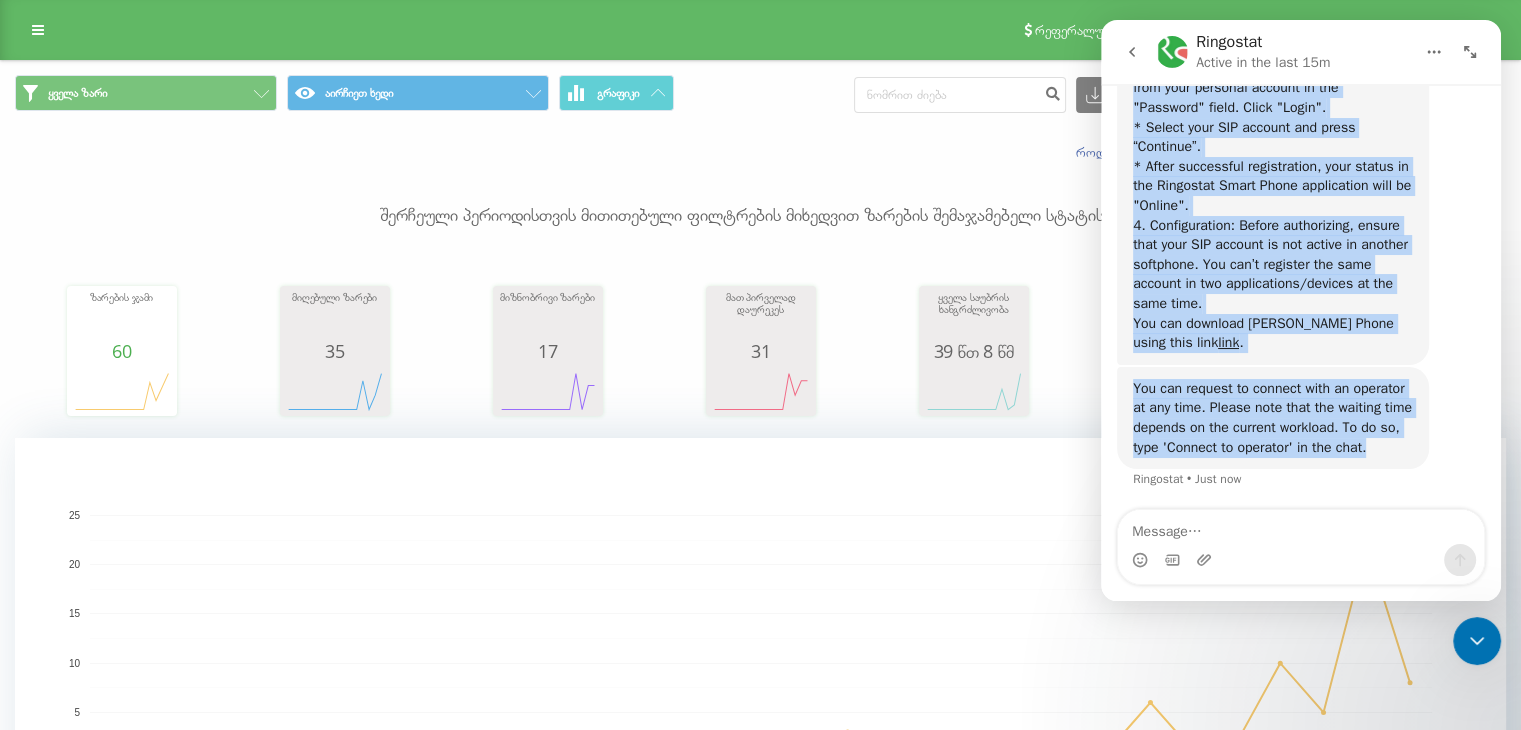 drag, startPoint x: 1125, startPoint y: 137, endPoint x: 1369, endPoint y: 464, distance: 408.00122 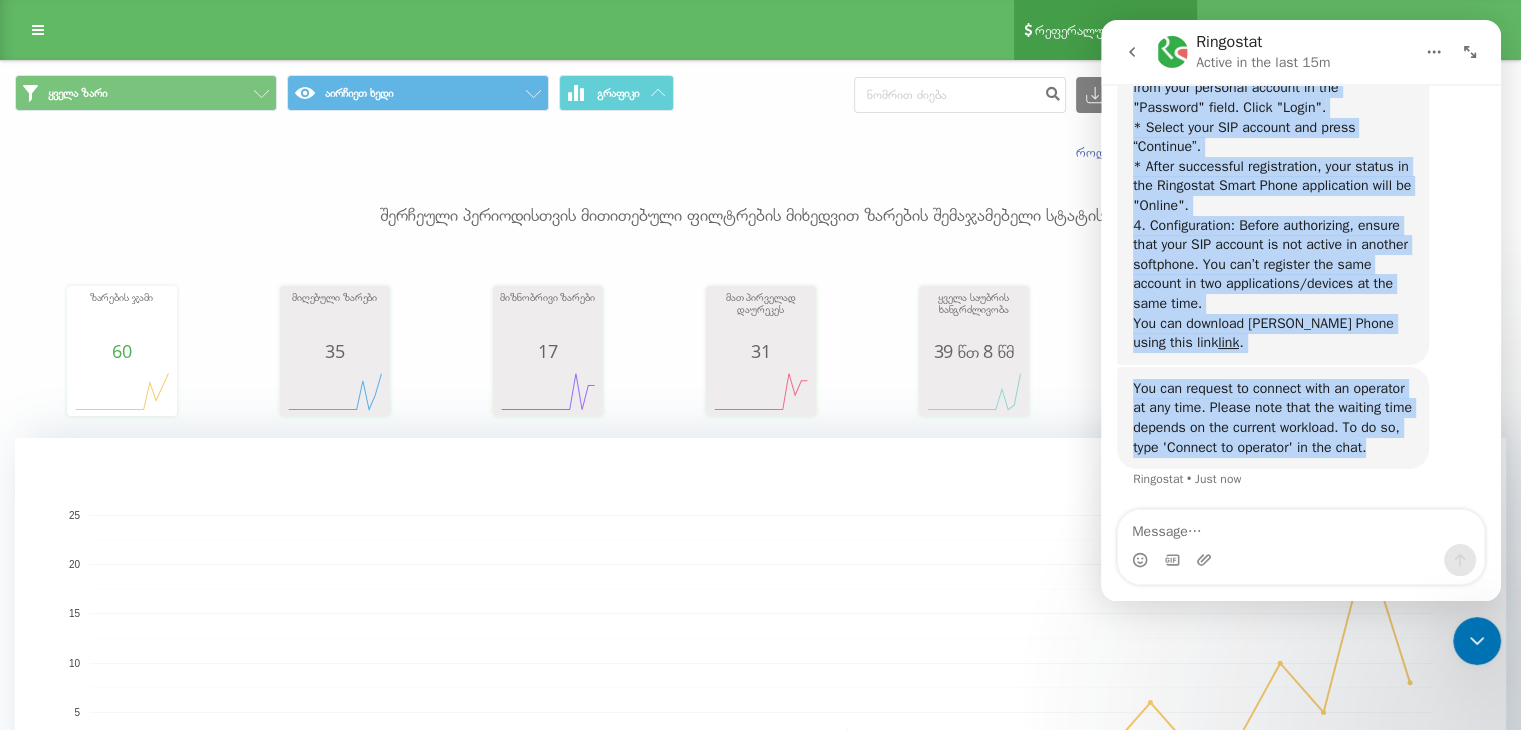 copy on "Hello! To use your headset with a computer running Windows to receive calls, you’ll need a suitable application. Ringostat Smart Phone is an option, and here’s how to set it up: 1. Download and Install: Download the application file from the provided link. Run the downloaded .exe file (for Windows). 2. Installation Steps: Accept the terms of the program. Check "Create a desktop shortcut" and "Start application when user logs in", then click "Next" and “Install” then “Finish”. 3. Login: * Enter your SIP account, login, or email from your Ringostat personal account in the "Username" field. * Enter your SIP password or the password from your personal account in the "Password" field. Click "Login". * Select your SIP account and press “Continue”. * After successful registration, your status in the Ringostat Smart Phone application will be "Online". 4. Configuration: Before authorizing, ensure that your SIP account is not active in another softphone. You can’t register the same account in two applications/device..." 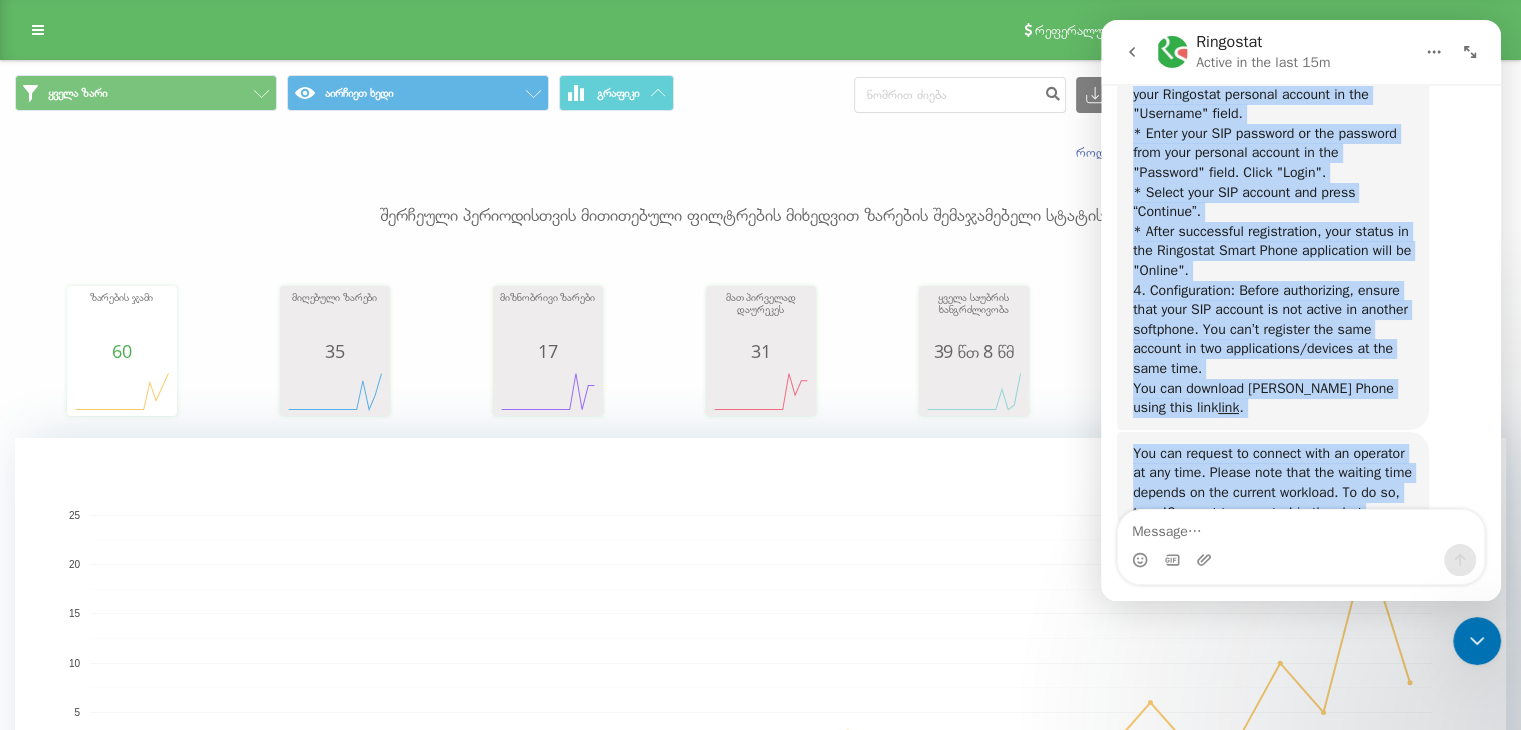 scroll, scrollTop: 952, scrollLeft: 0, axis: vertical 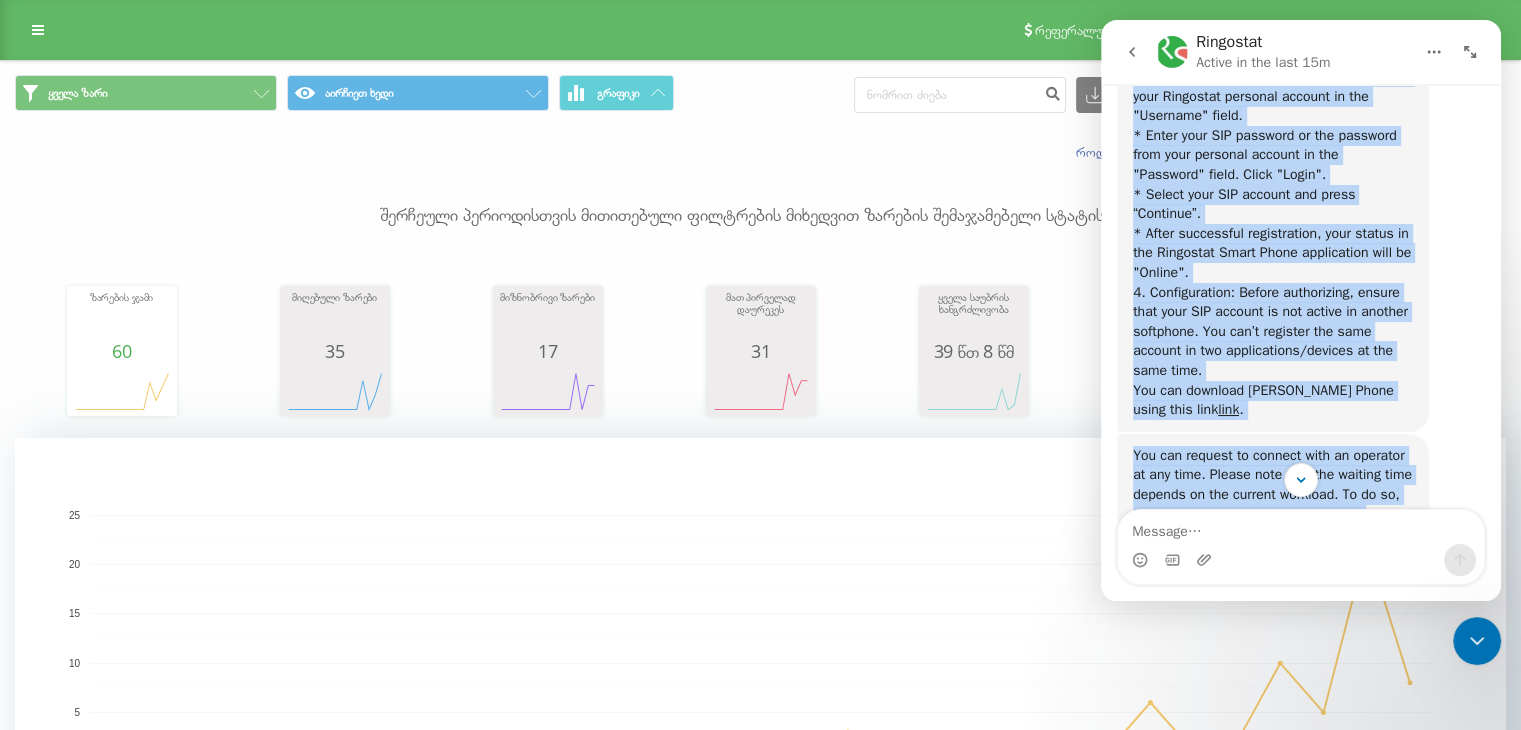 click on "Hello! To use your headset with a computer running Windows to receive calls, you’ll need a suitable application. Ringostat Smart Phone is an option, and here’s how to set it up: 1. Download and Install: Download the application file from the provided link. Run the downloaded .exe file (for Windows). 2. Installation Steps: Accept the terms of the program. Check "Create a desktop shortcut" and "Start application when user logs in", then click "Next" and “Install” then “Finish”. 3. Login: * Enter your SIP account, login, or email from your Ringostat personal account in the "Username" field. * Enter your SIP password or the password from your personal account in the "Password" field. Click "Login". * Select your SIP account and press “Continue”. * After successful registration, your status in the Ringostat Smart Phone application will be "Online". You can download Ringostat Smart Phone using this link  link . Ringostat    •   Just now" at bounding box center (1273, 115) 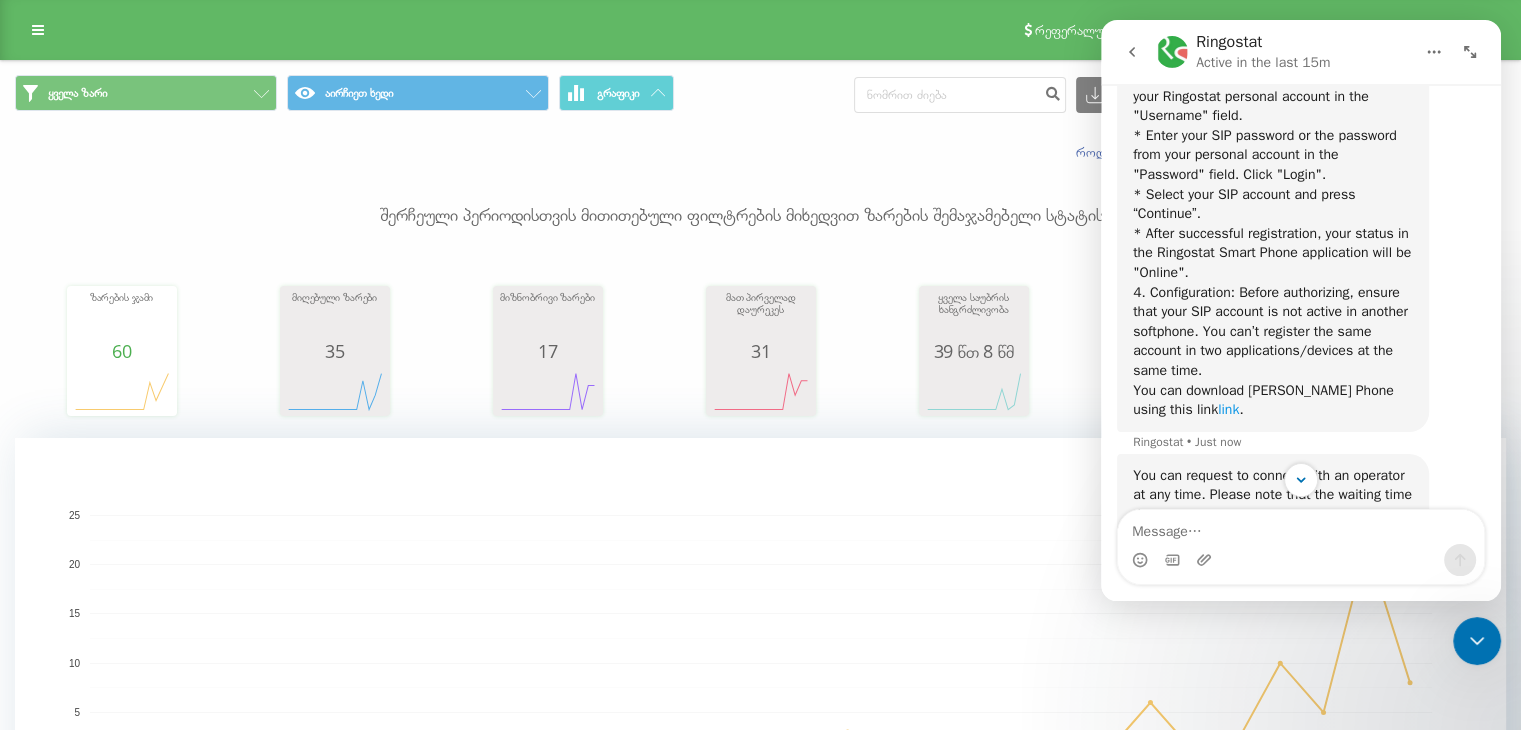 click on "link" at bounding box center [1228, 409] 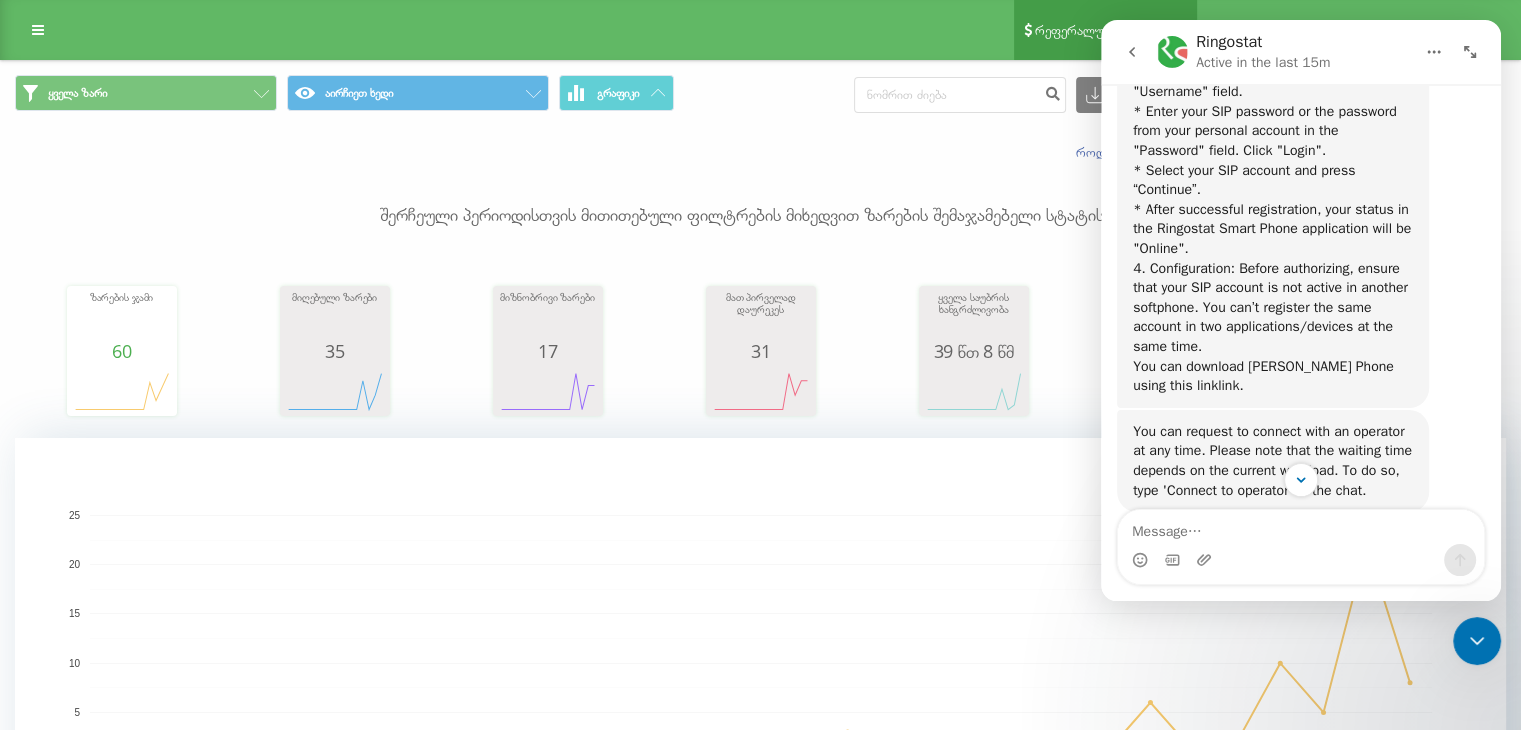 scroll, scrollTop: 985, scrollLeft: 0, axis: vertical 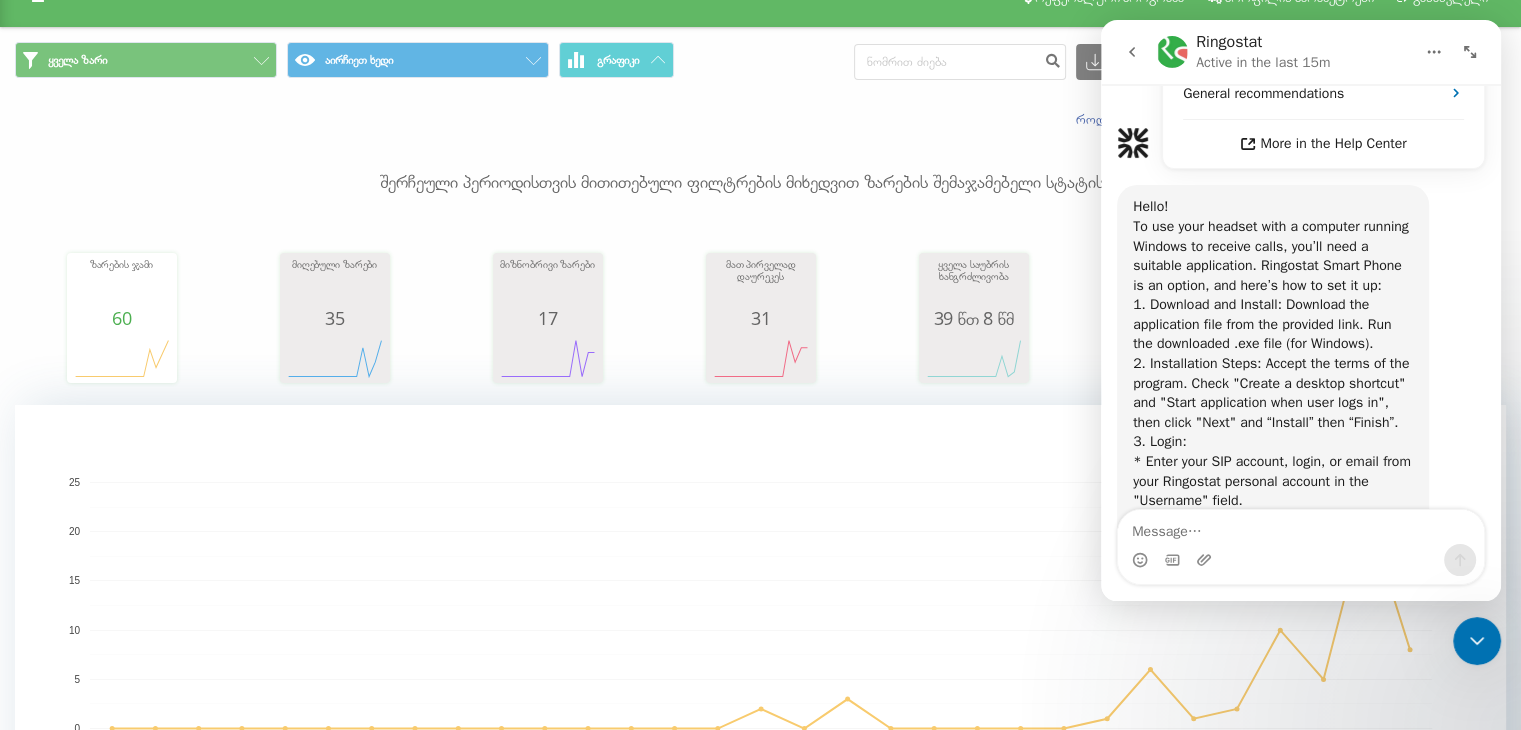 drag, startPoint x: 1493, startPoint y: 429, endPoint x: 2495, endPoint y: 33, distance: 1077.4136 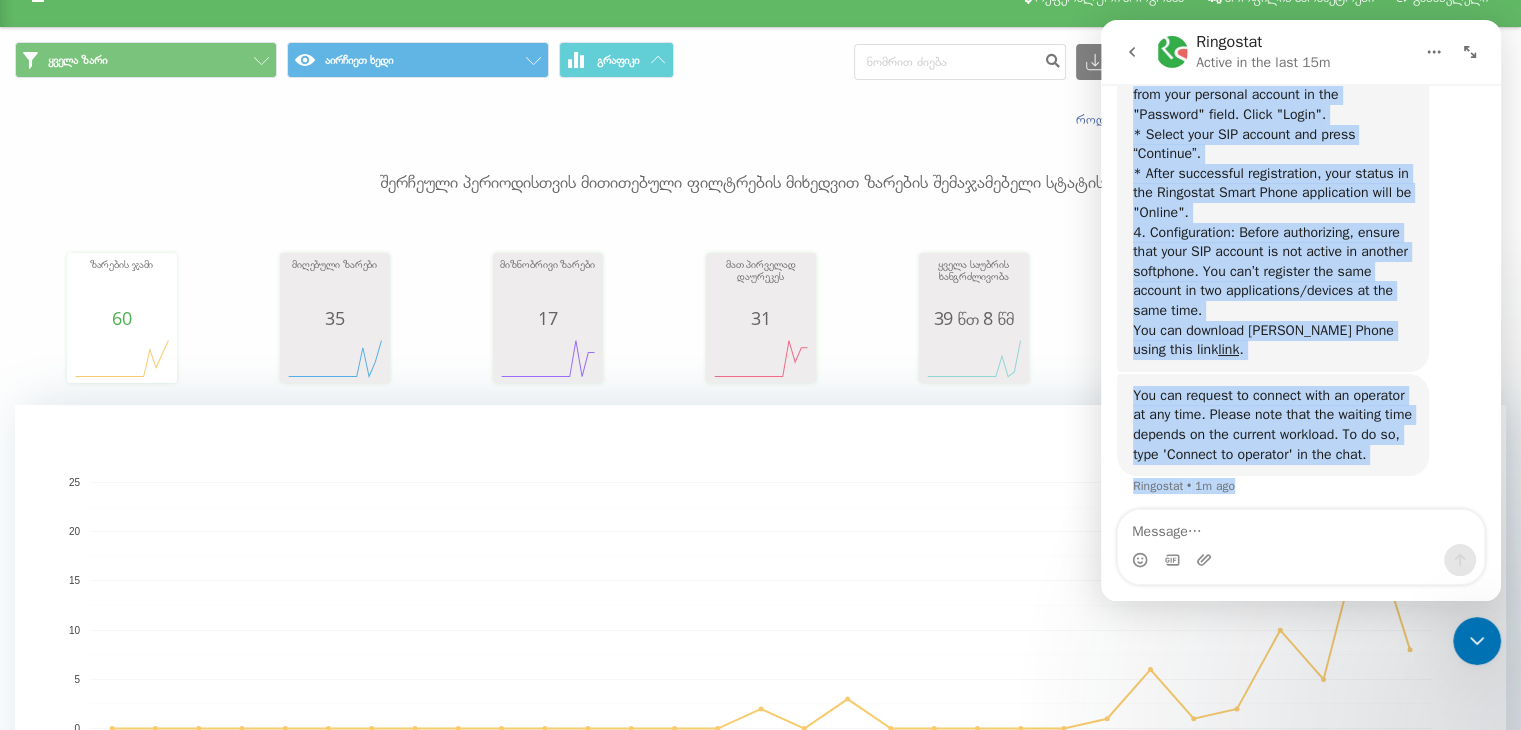 scroll, scrollTop: 1019, scrollLeft: 0, axis: vertical 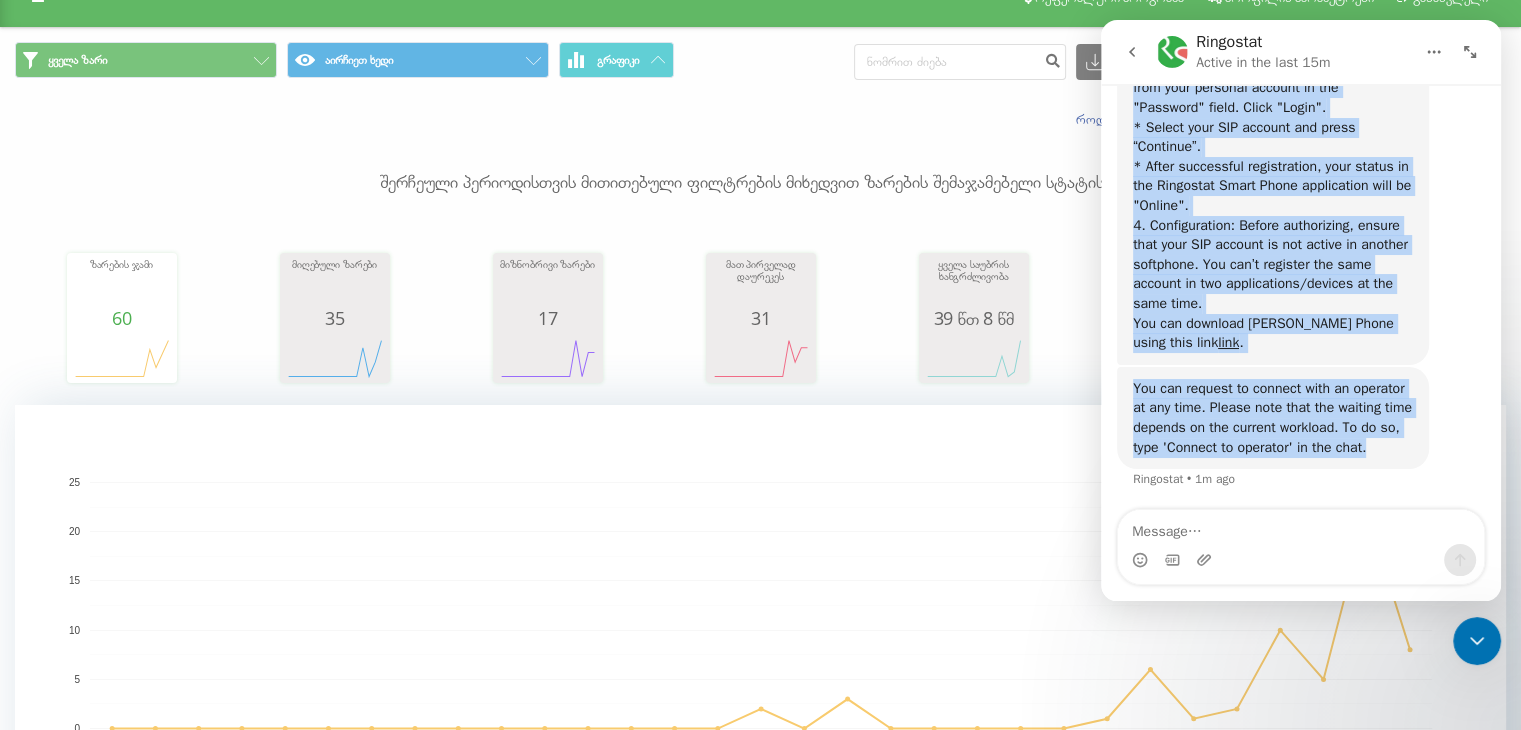 drag, startPoint x: 1131, startPoint y: 219, endPoint x: 1367, endPoint y: 450, distance: 330.2378 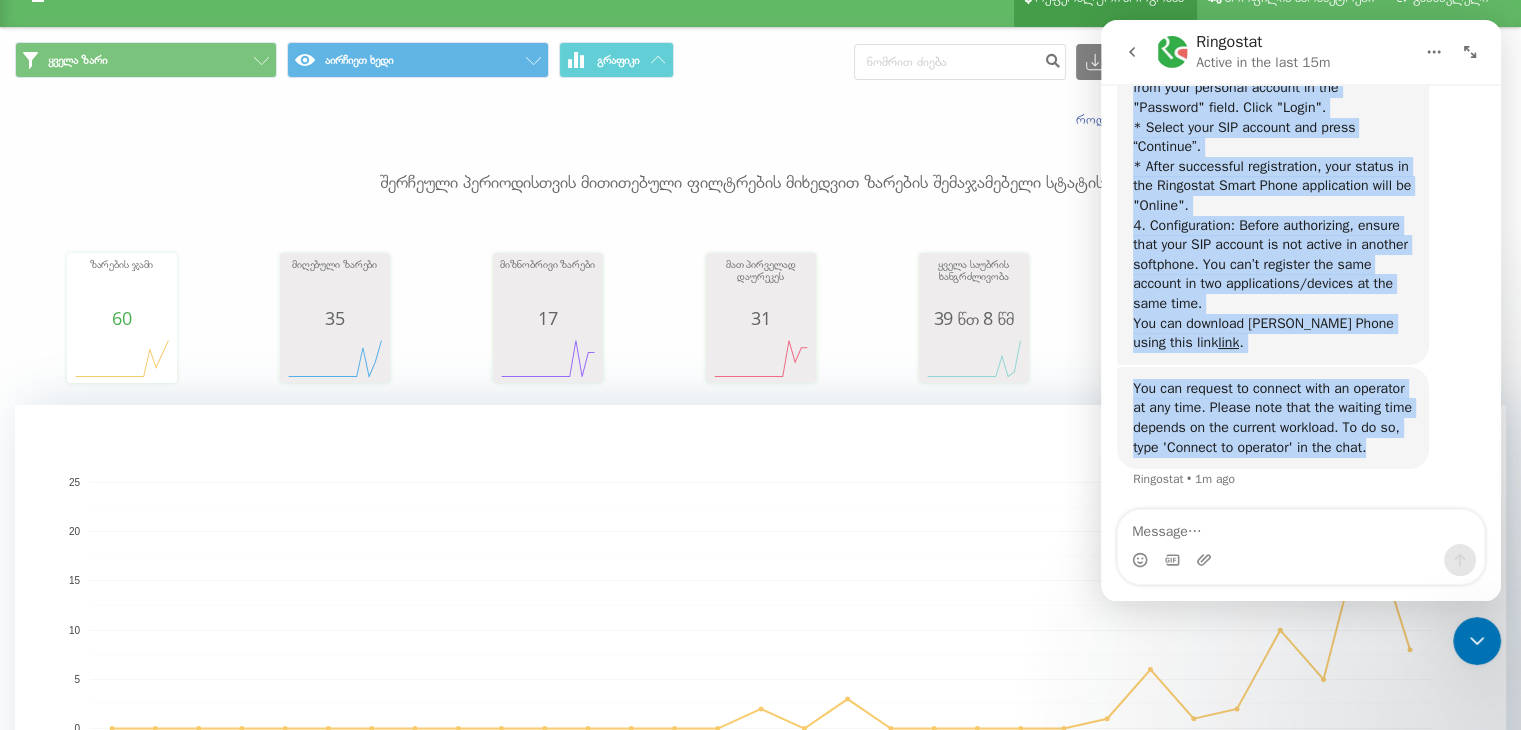 copy on "To use your headset with a computer running Windows to receive calls, you’ll need a suitable application. Ringostat Smart Phone is an option, and here’s how to set it up: 1. Download and Install: Download the application file from the provided link. Run the downloaded .exe file (for Windows). 2. Installation Steps: Accept the terms of the program. Check "Create a desktop shortcut" and "Start application when user logs in", then click "Next" and “Install” then “Finish”. 3. Login: * Enter your SIP account, login, or email from your Ringostat personal account in the "Username" field. * Enter your SIP password or the password from your personal account in the "Password" field. Click "Login". * Select your SIP account and press “Continue”. * After successful registration, your status in the Ringostat Smart Phone application will be "Online". 4. Configuration: Before authorizing, ensure that your SIP account is not active in another softphone. You can’t register the same account in two applications/devices at th..." 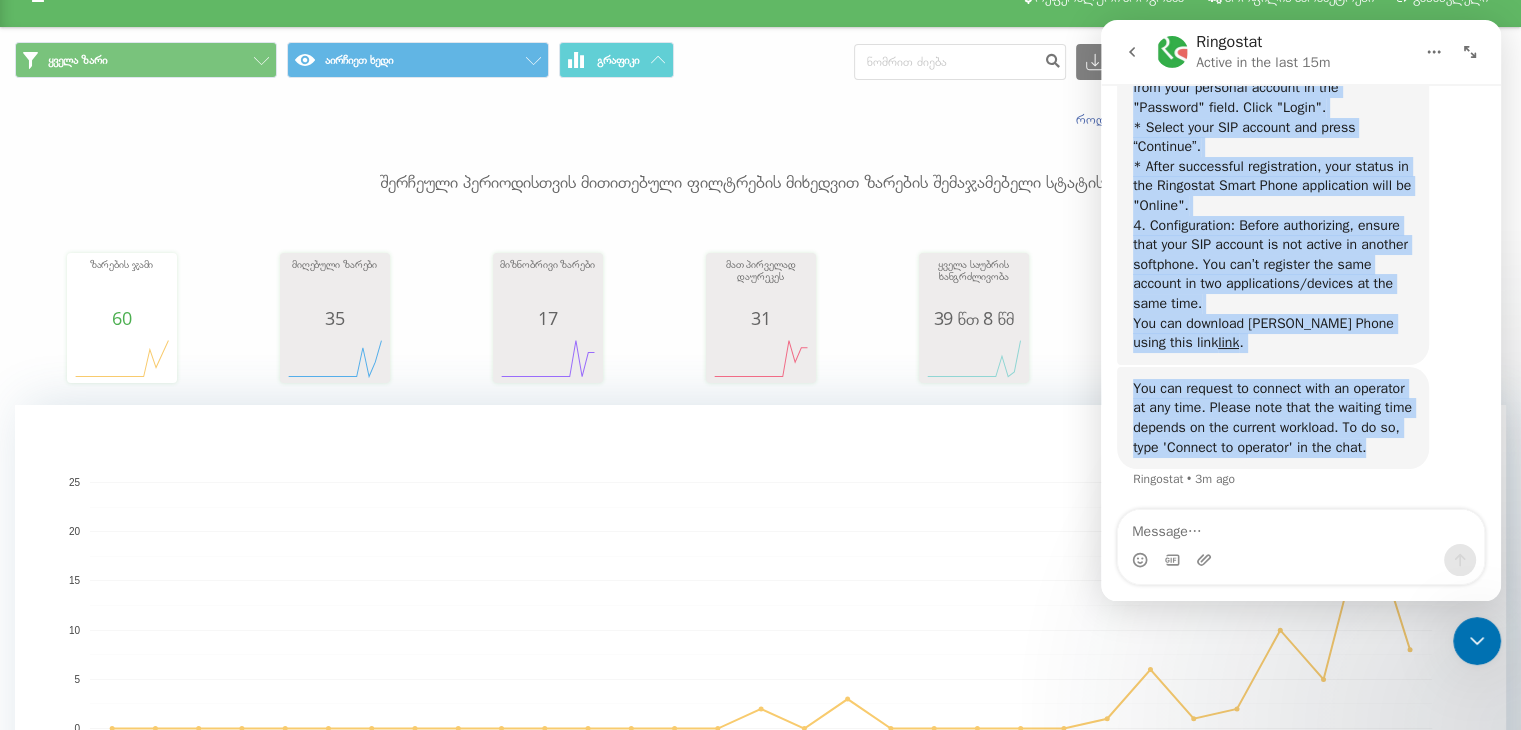 click on "You can request to connect with an operator at any time. Please note that the waiting time depends on the current workload. To do so, type 'Connect to operator' in the chat." at bounding box center [1273, 418] 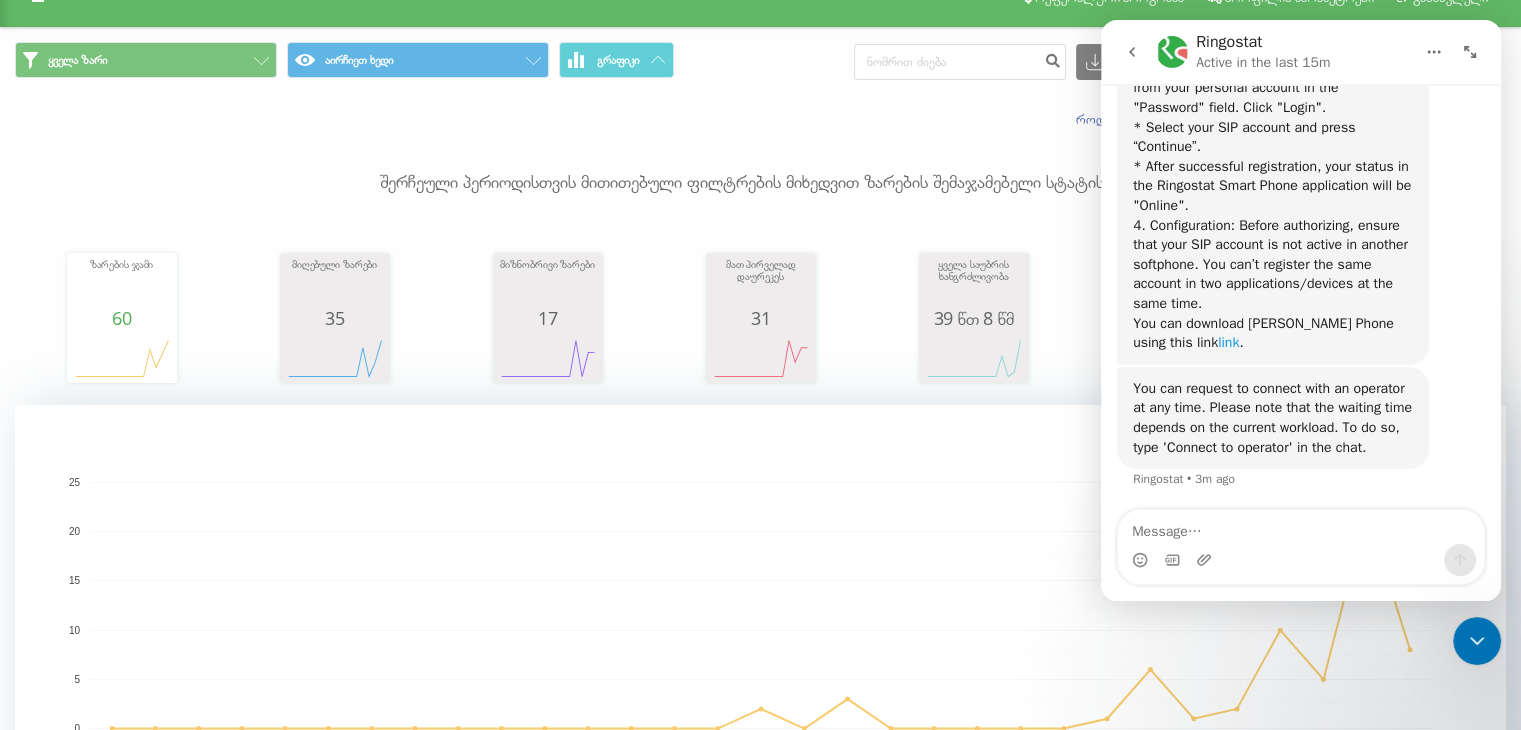 click on "link" at bounding box center [1228, 342] 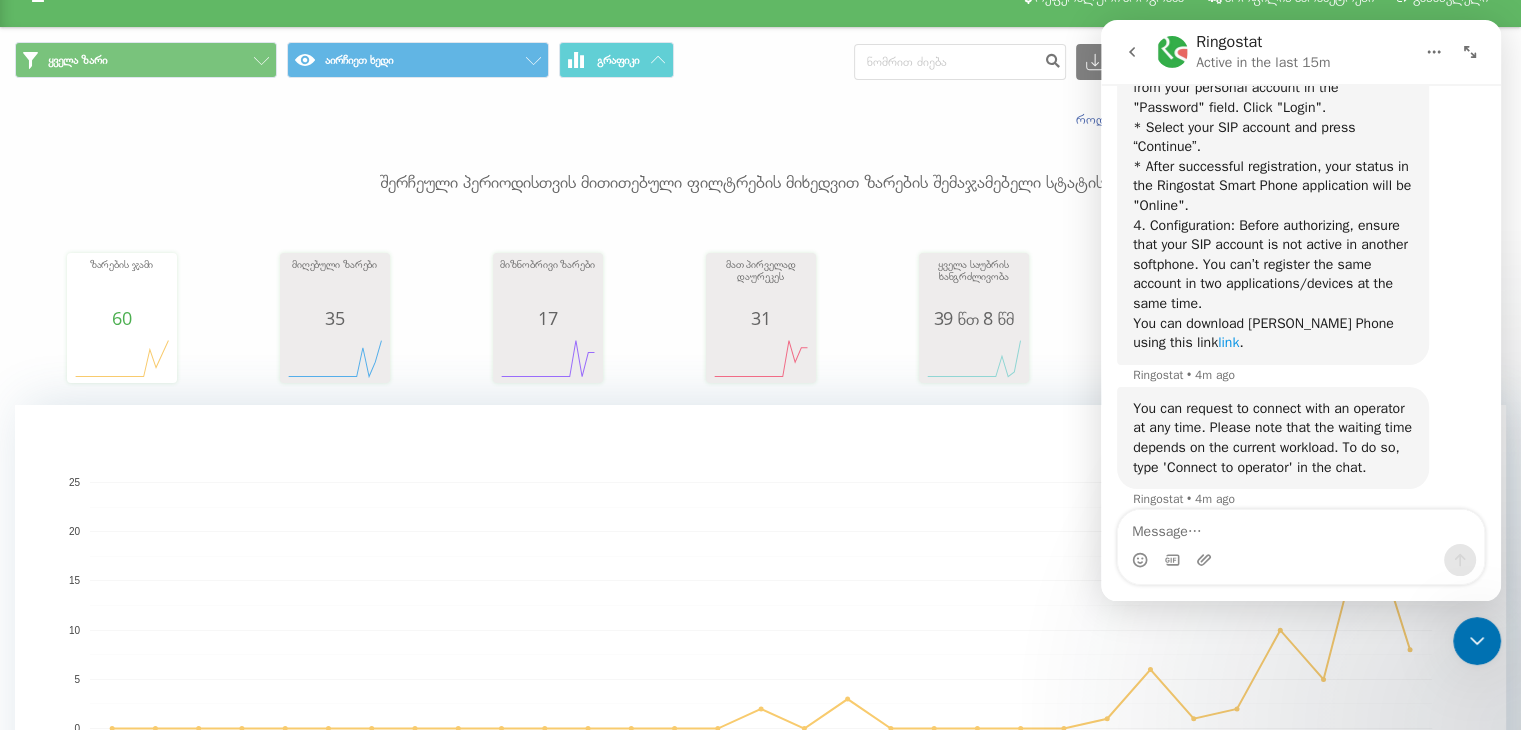 scroll, scrollTop: 1039, scrollLeft: 0, axis: vertical 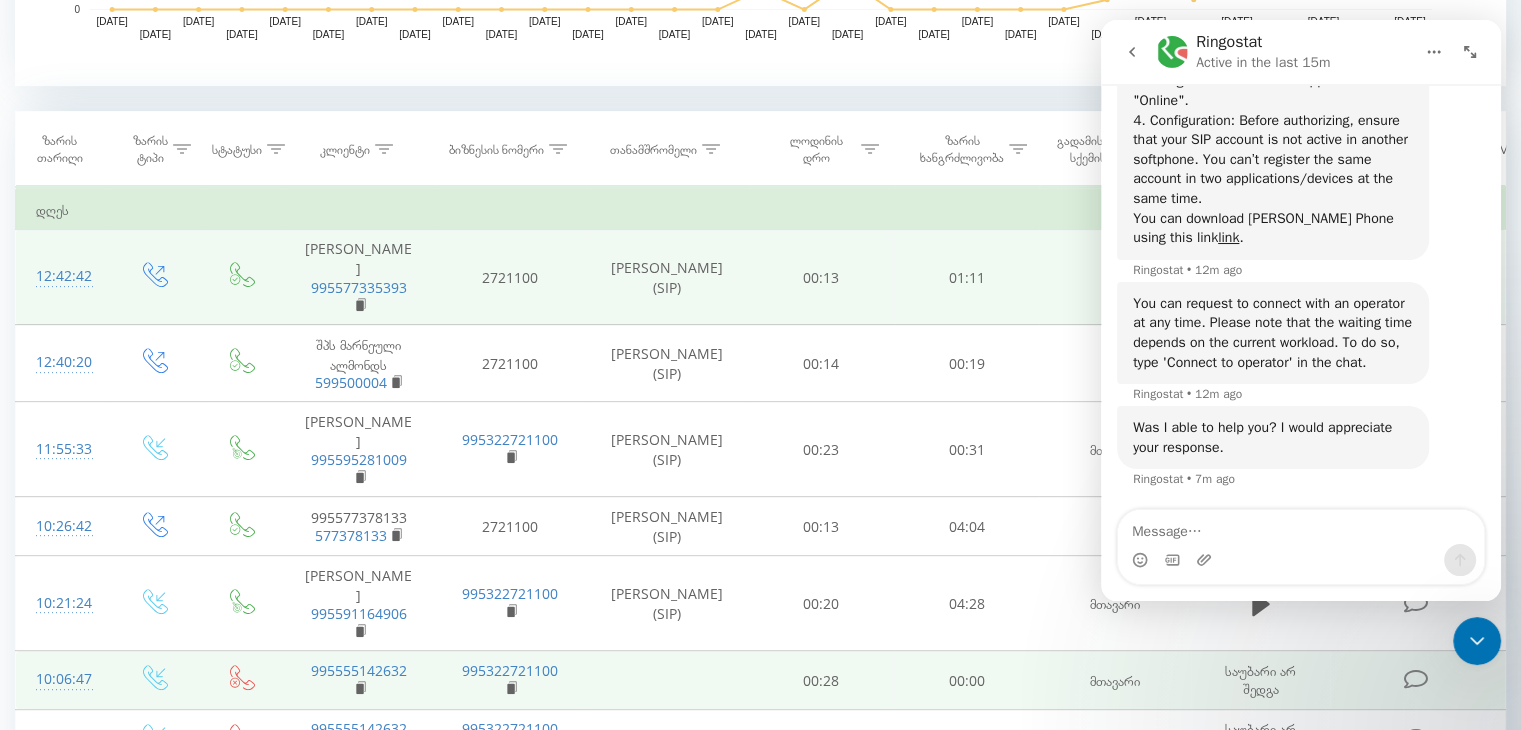 click at bounding box center [1417, 680] 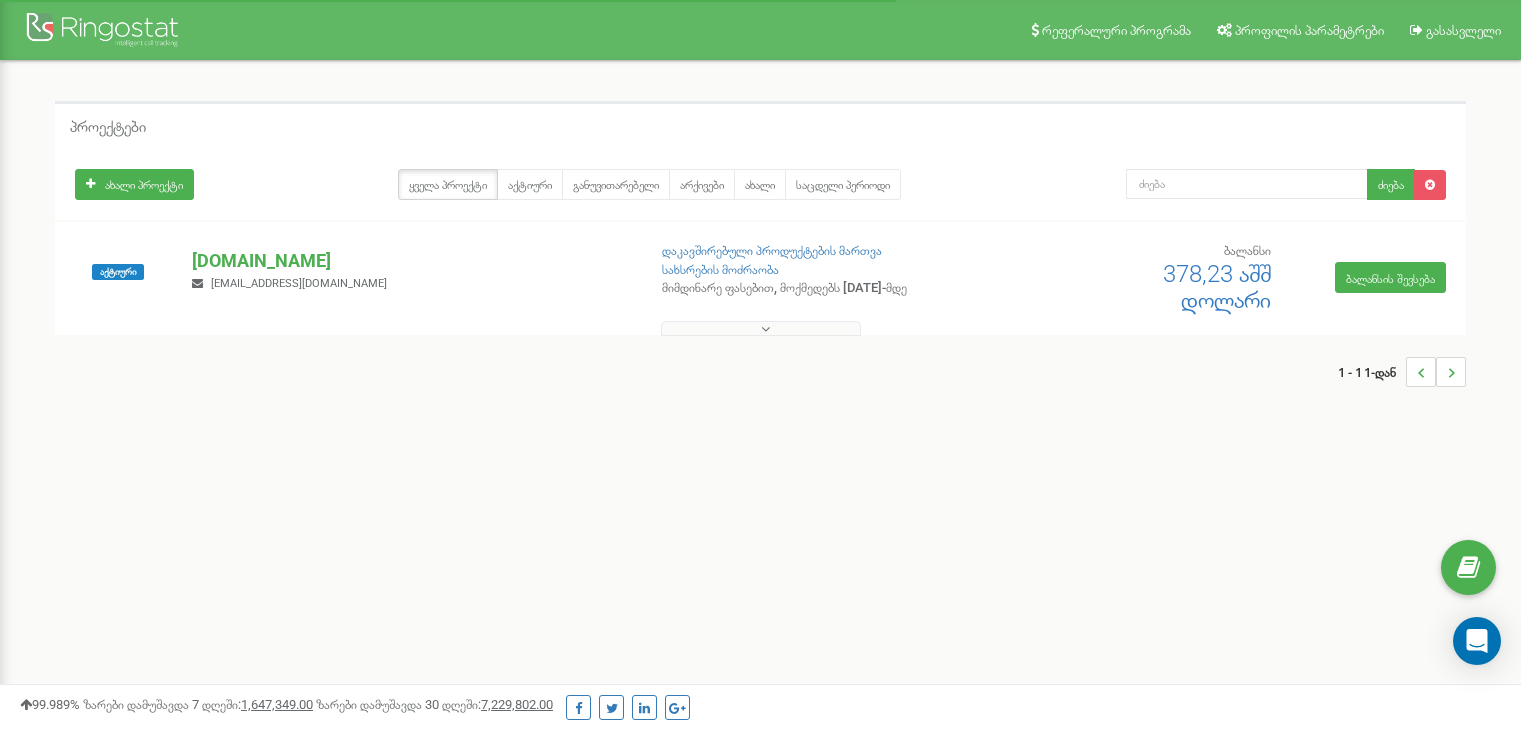 scroll, scrollTop: 0, scrollLeft: 0, axis: both 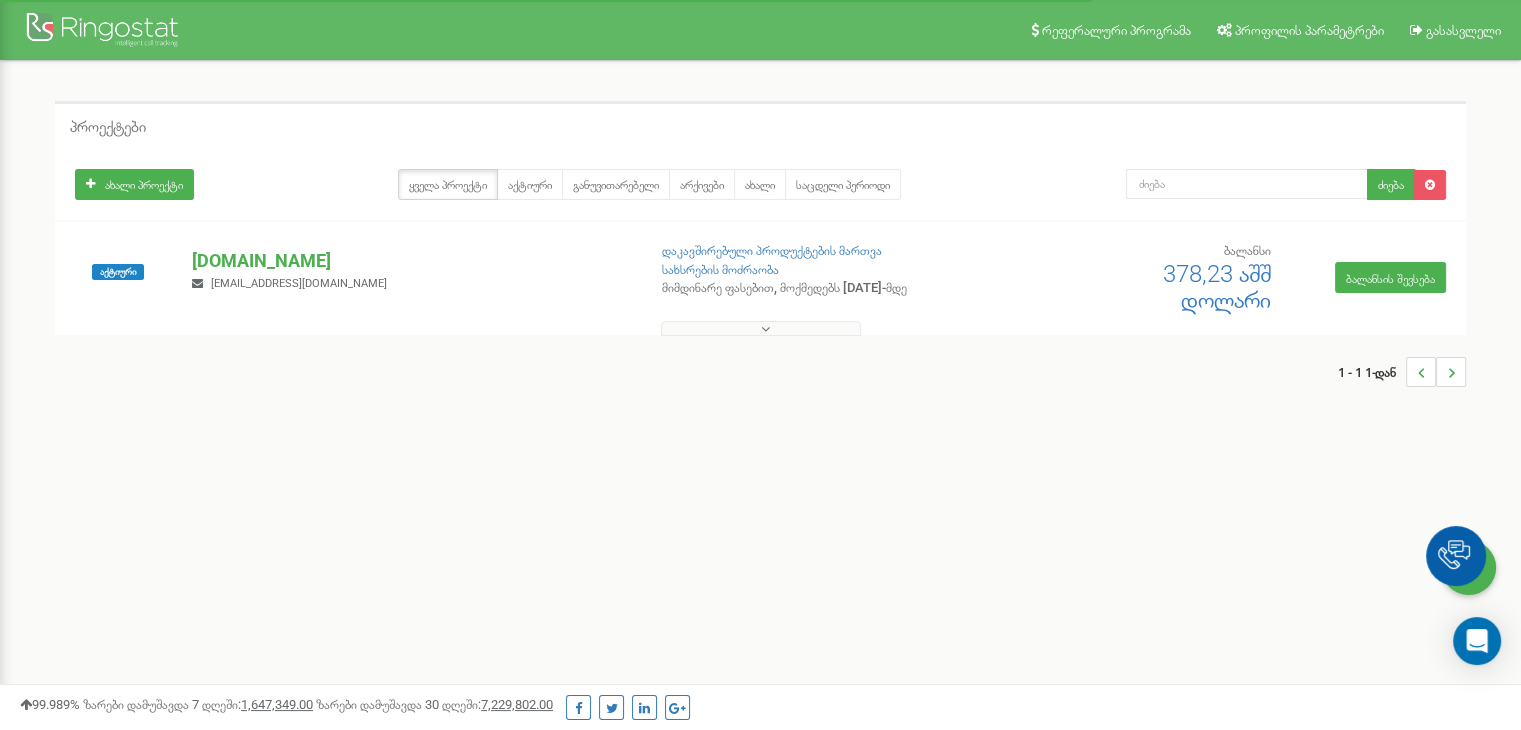 click at bounding box center (761, 328) 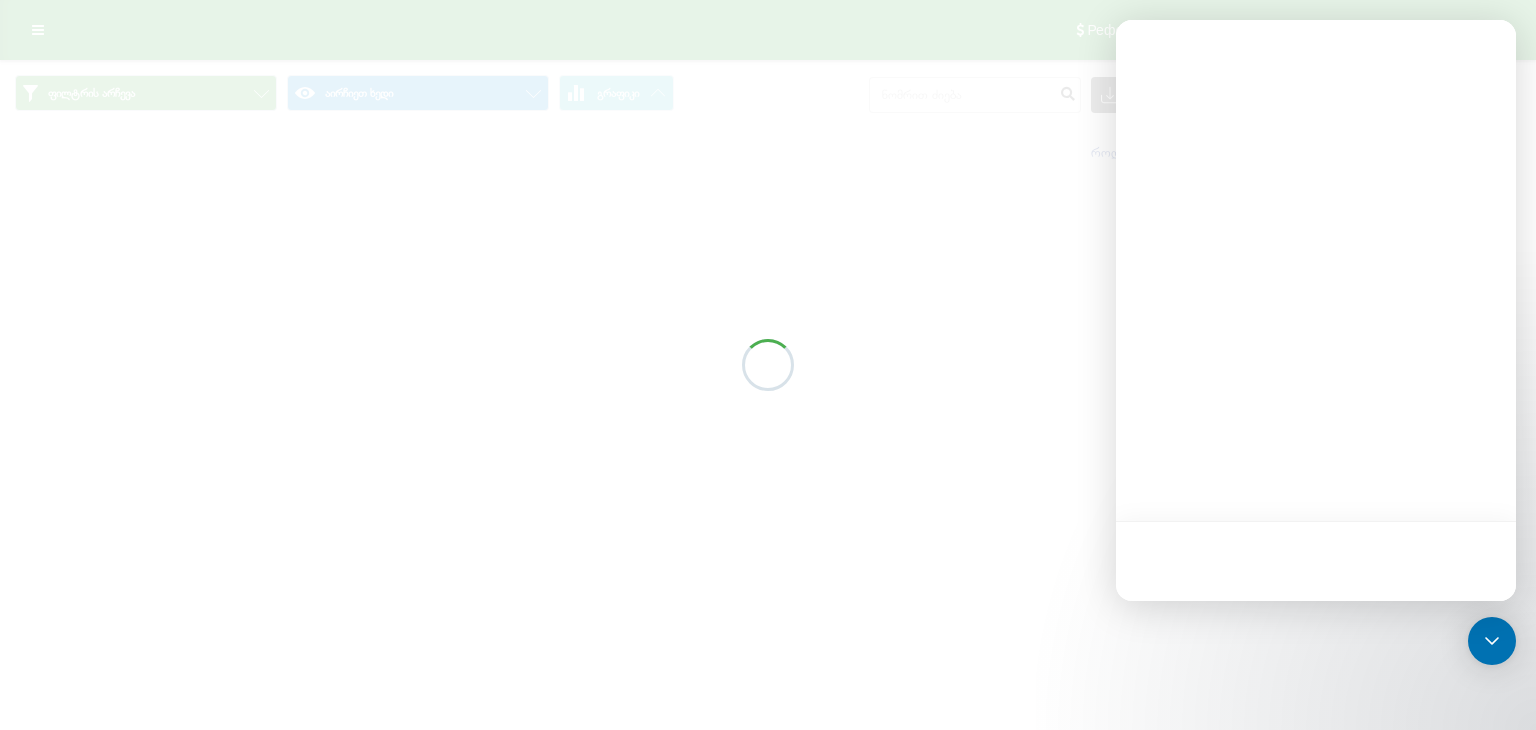 scroll, scrollTop: 0, scrollLeft: 0, axis: both 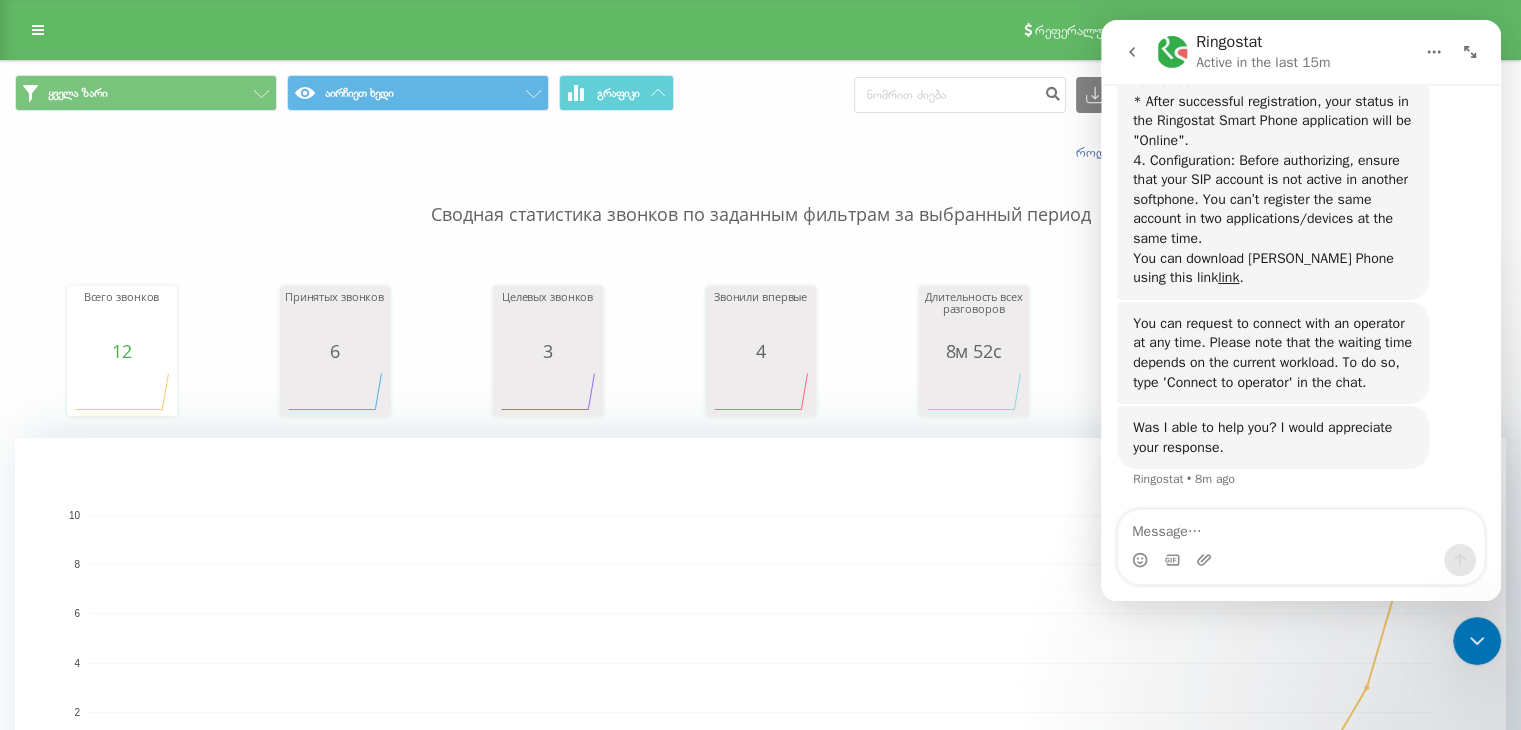 click 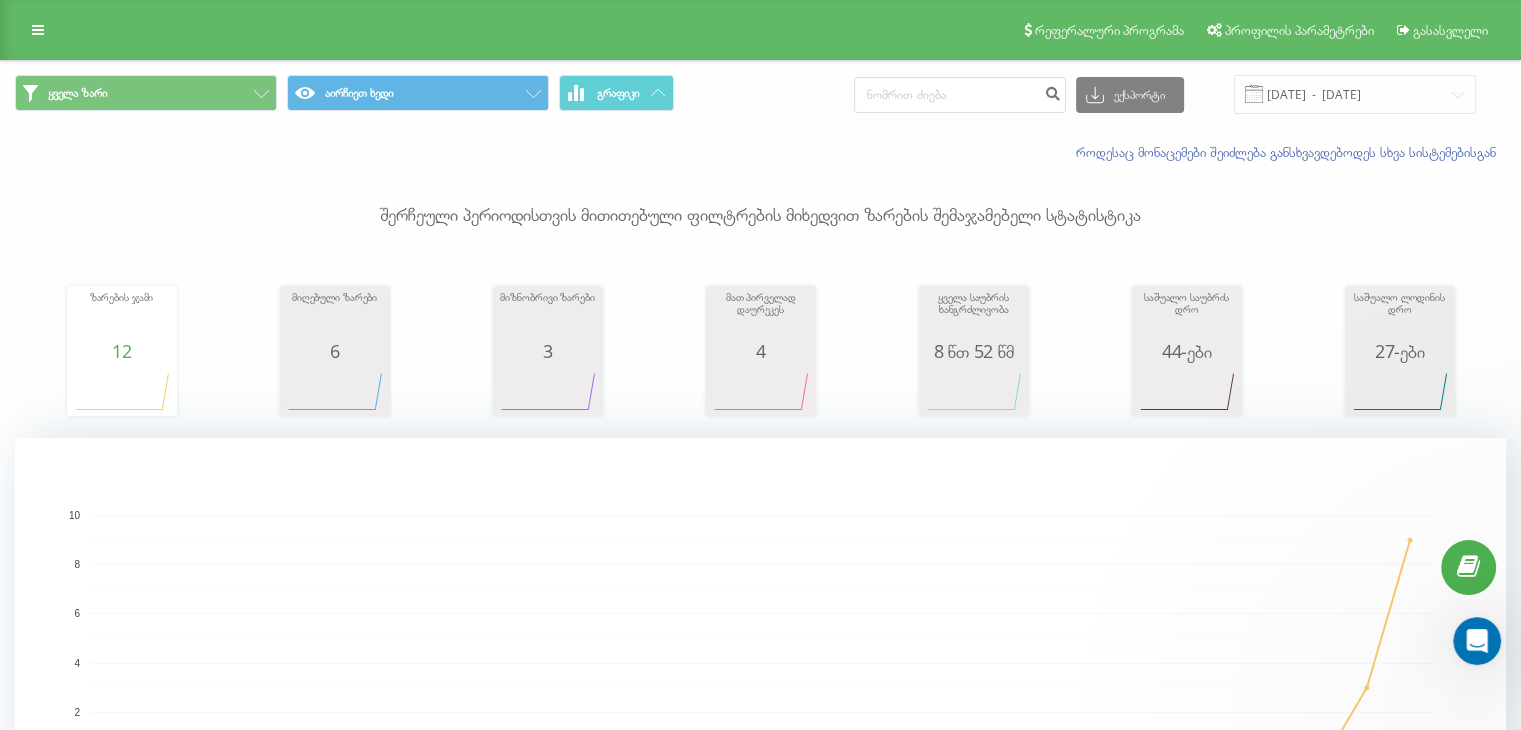 scroll, scrollTop: 0, scrollLeft: 0, axis: both 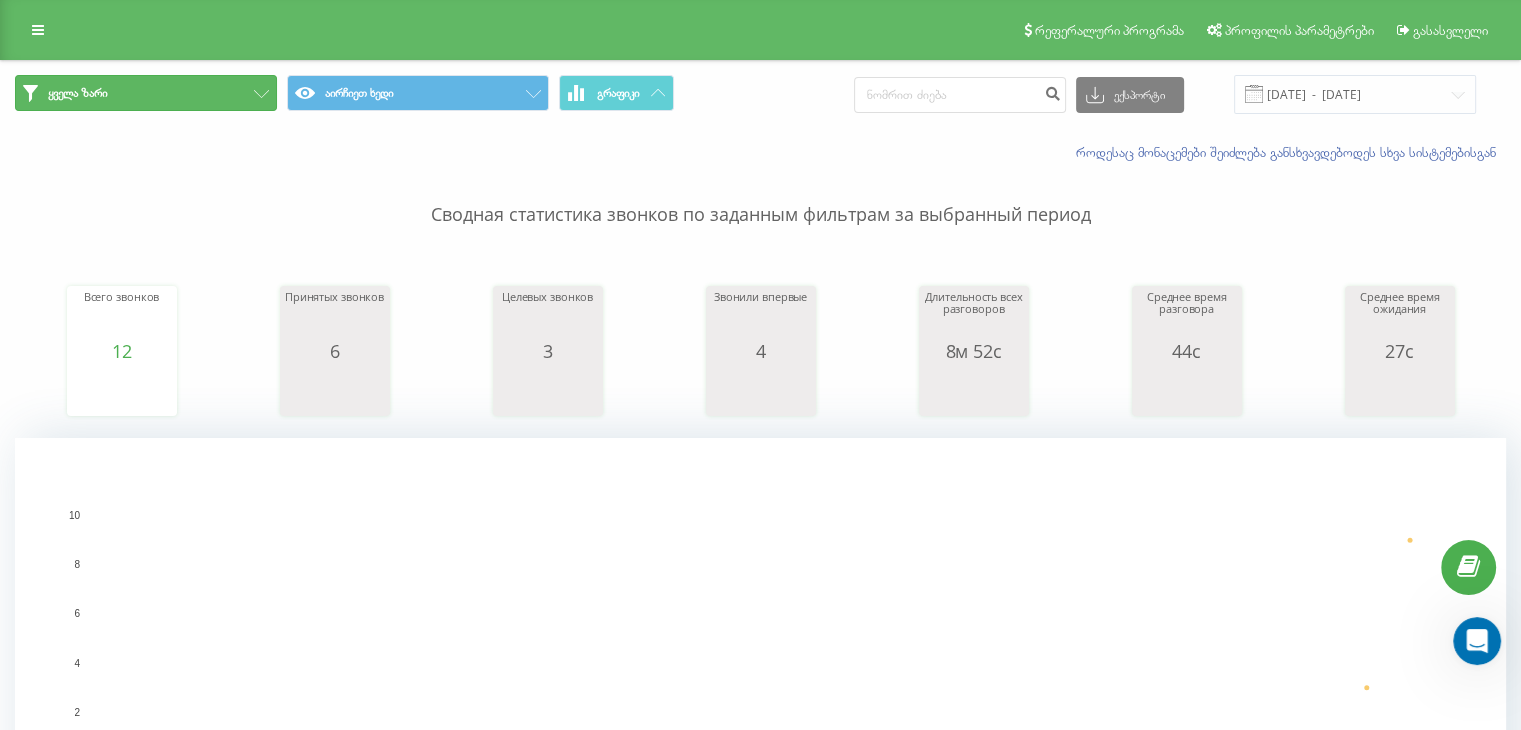 click on "ყველა ზარი" at bounding box center (146, 93) 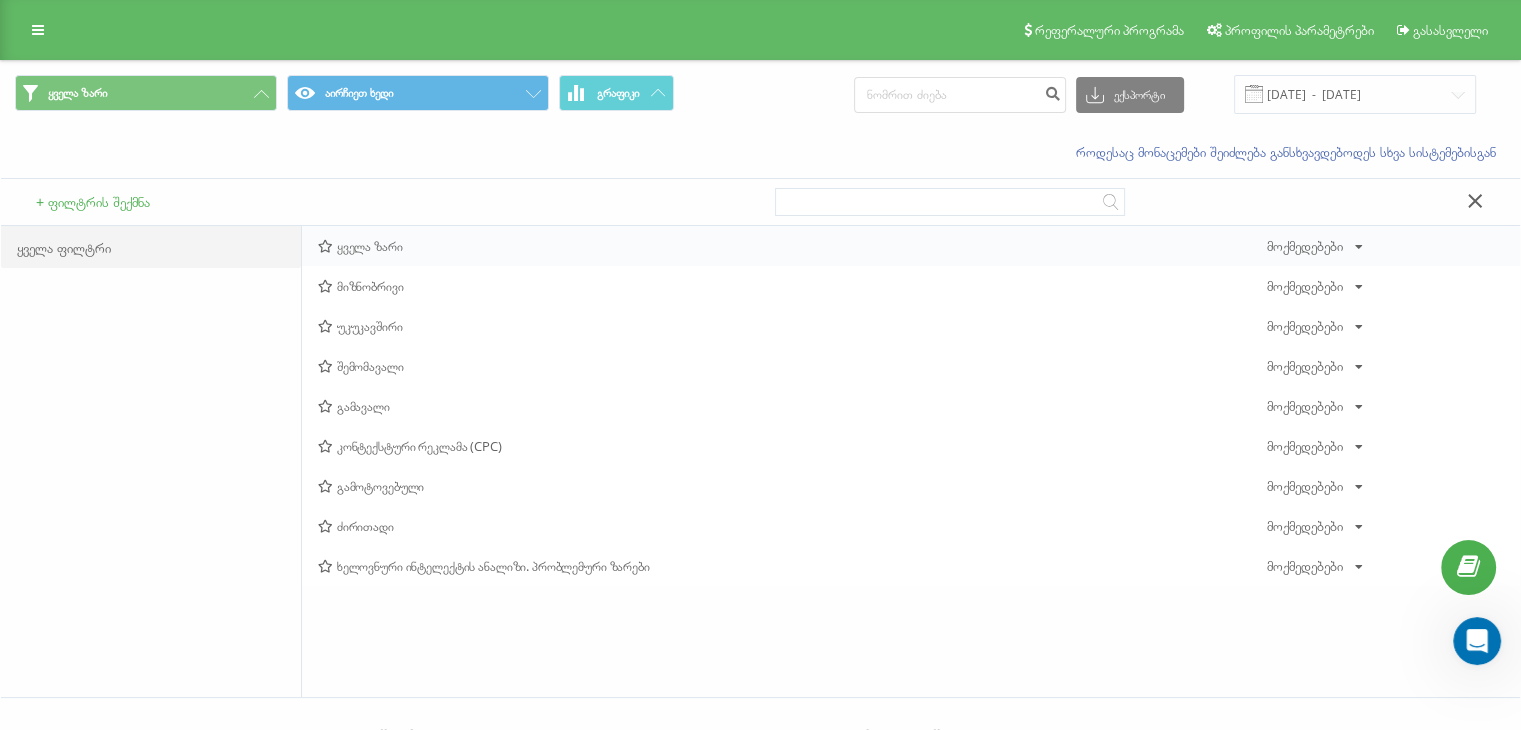 click on "ყველა ზარი" at bounding box center [370, 246] 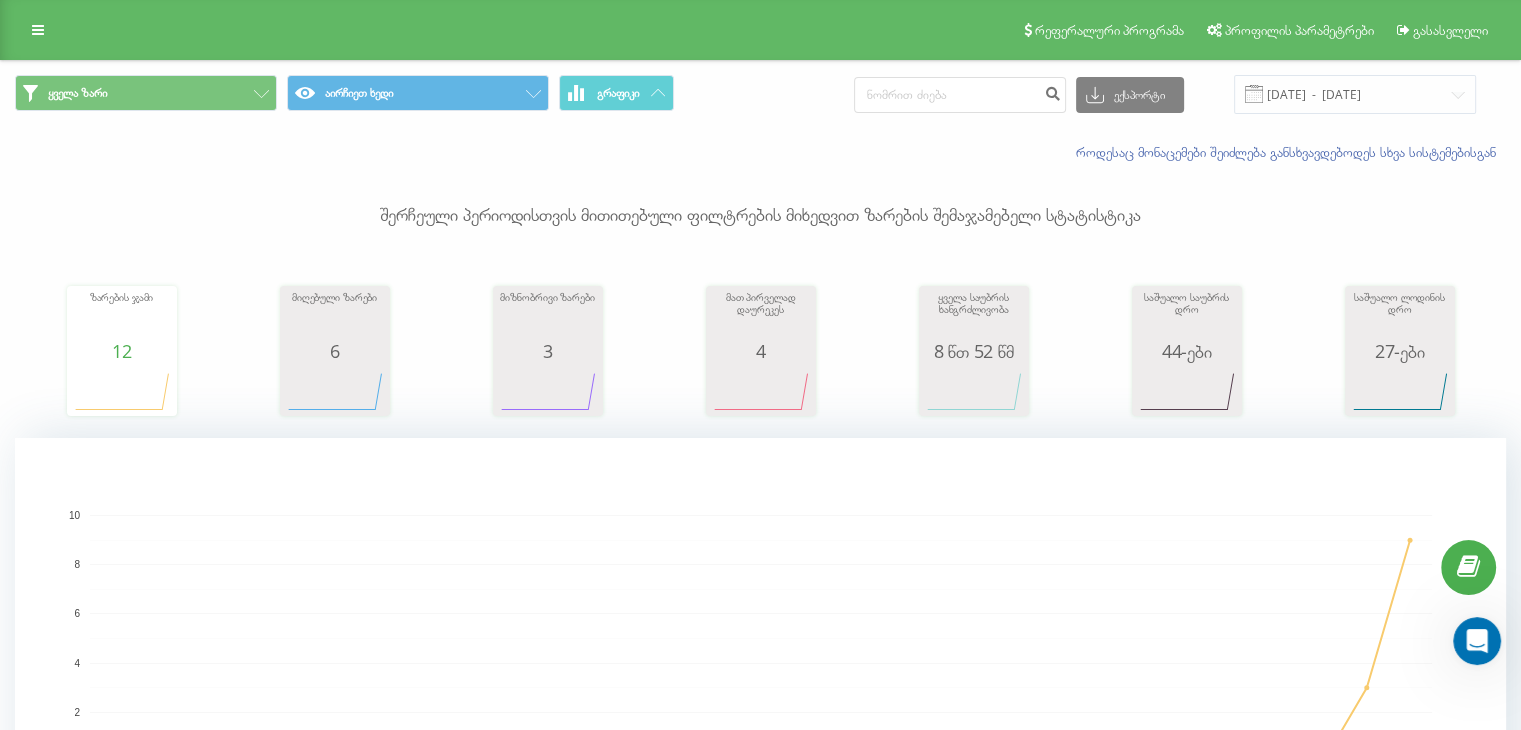 click 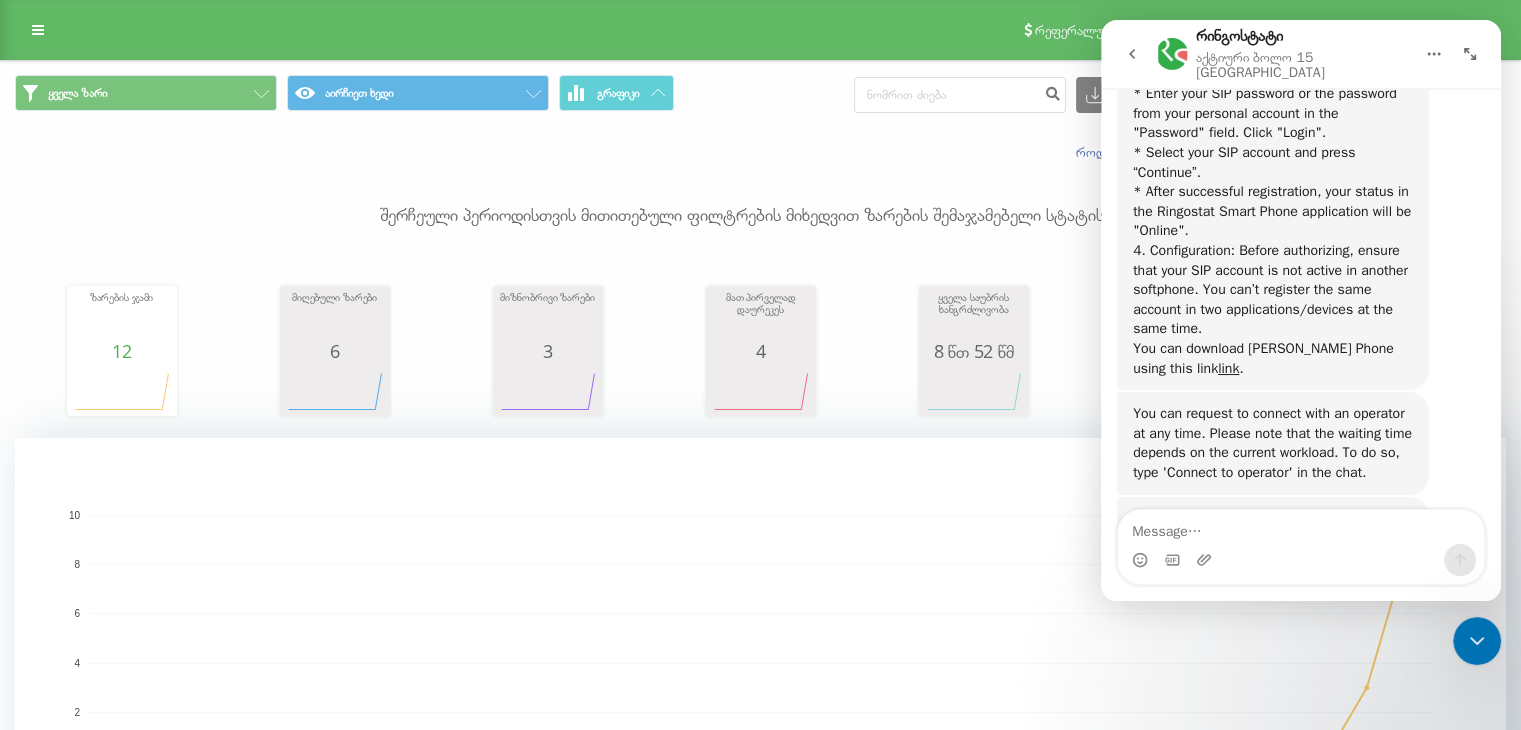 scroll, scrollTop: 1084, scrollLeft: 0, axis: vertical 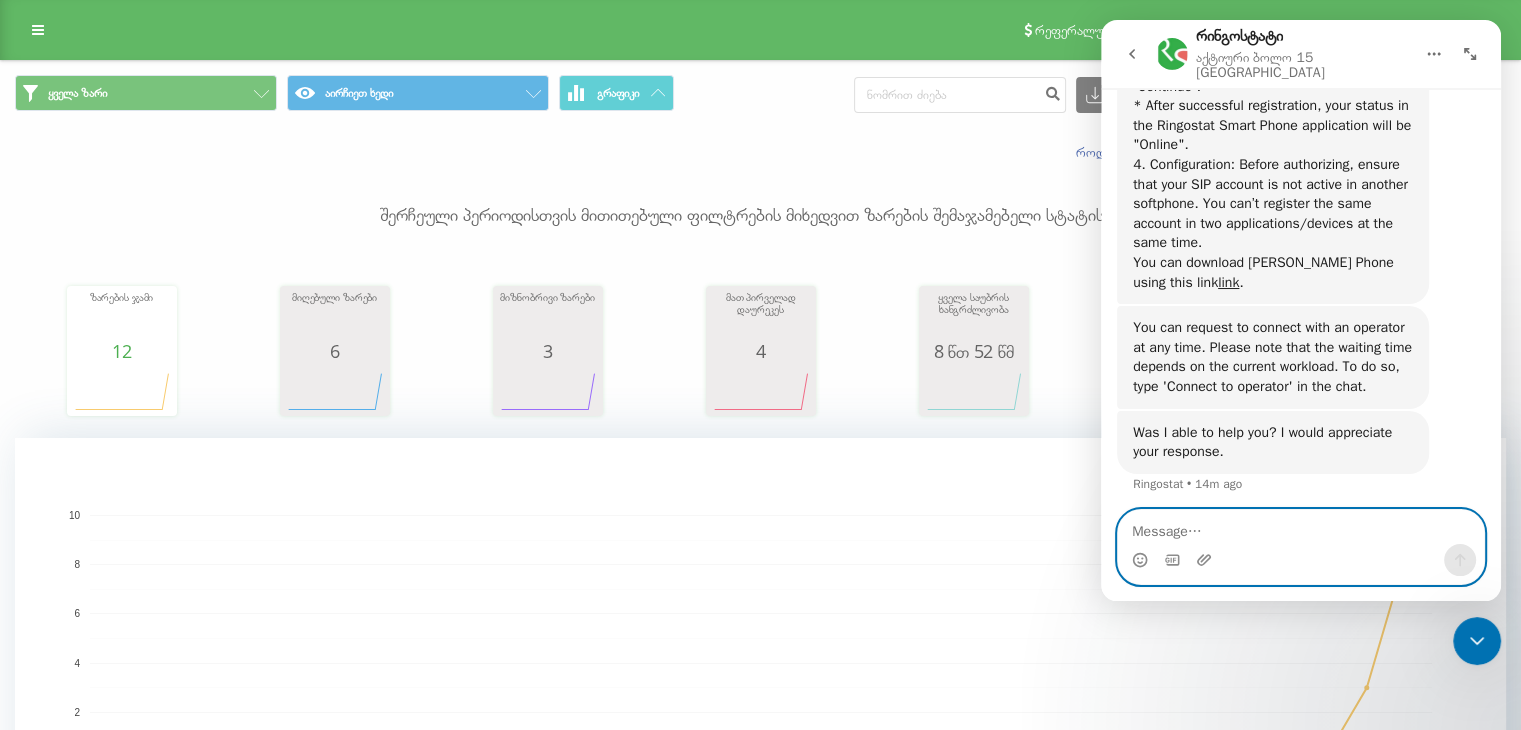 paste on "I can't install the Ringostat application on my laptop. It shows an error." 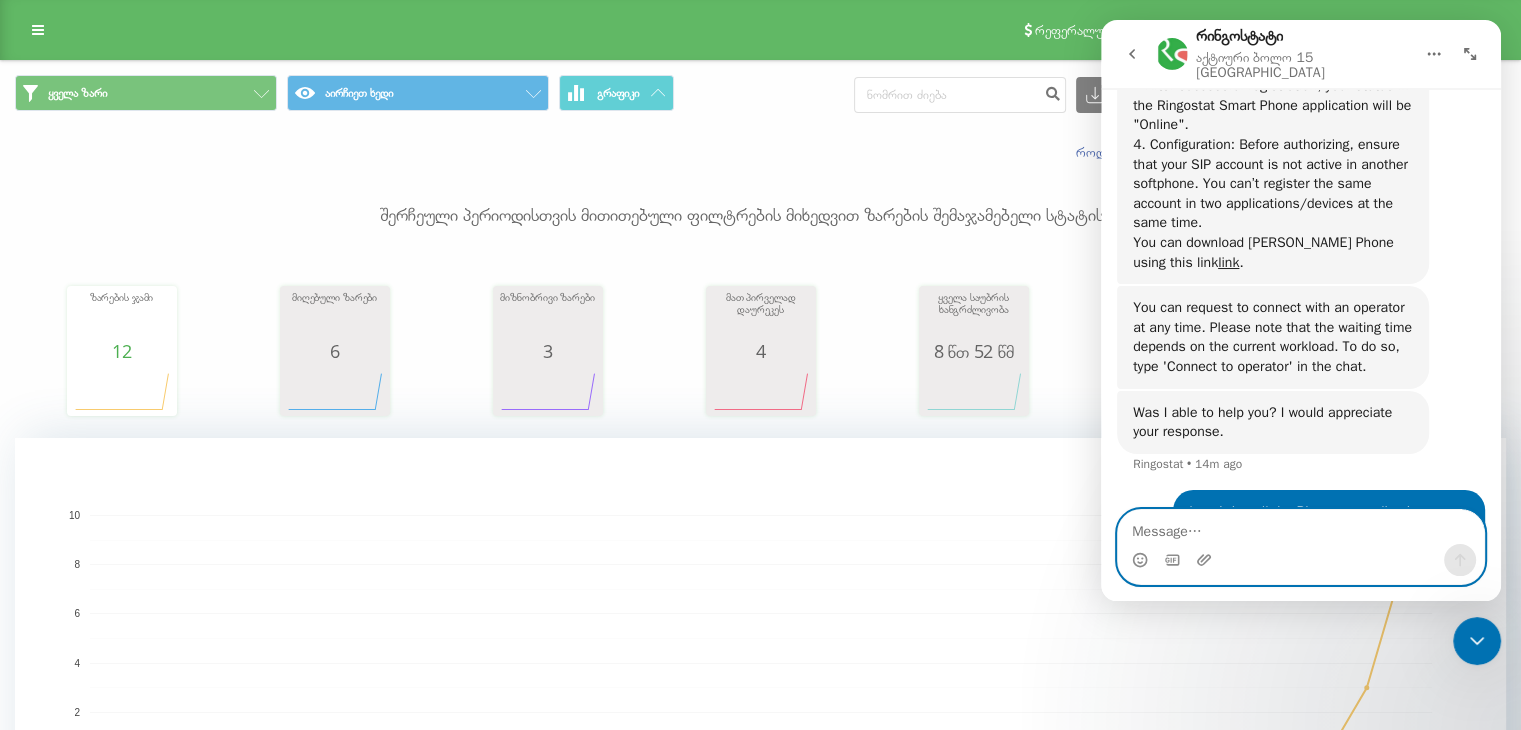scroll, scrollTop: 1164, scrollLeft: 0, axis: vertical 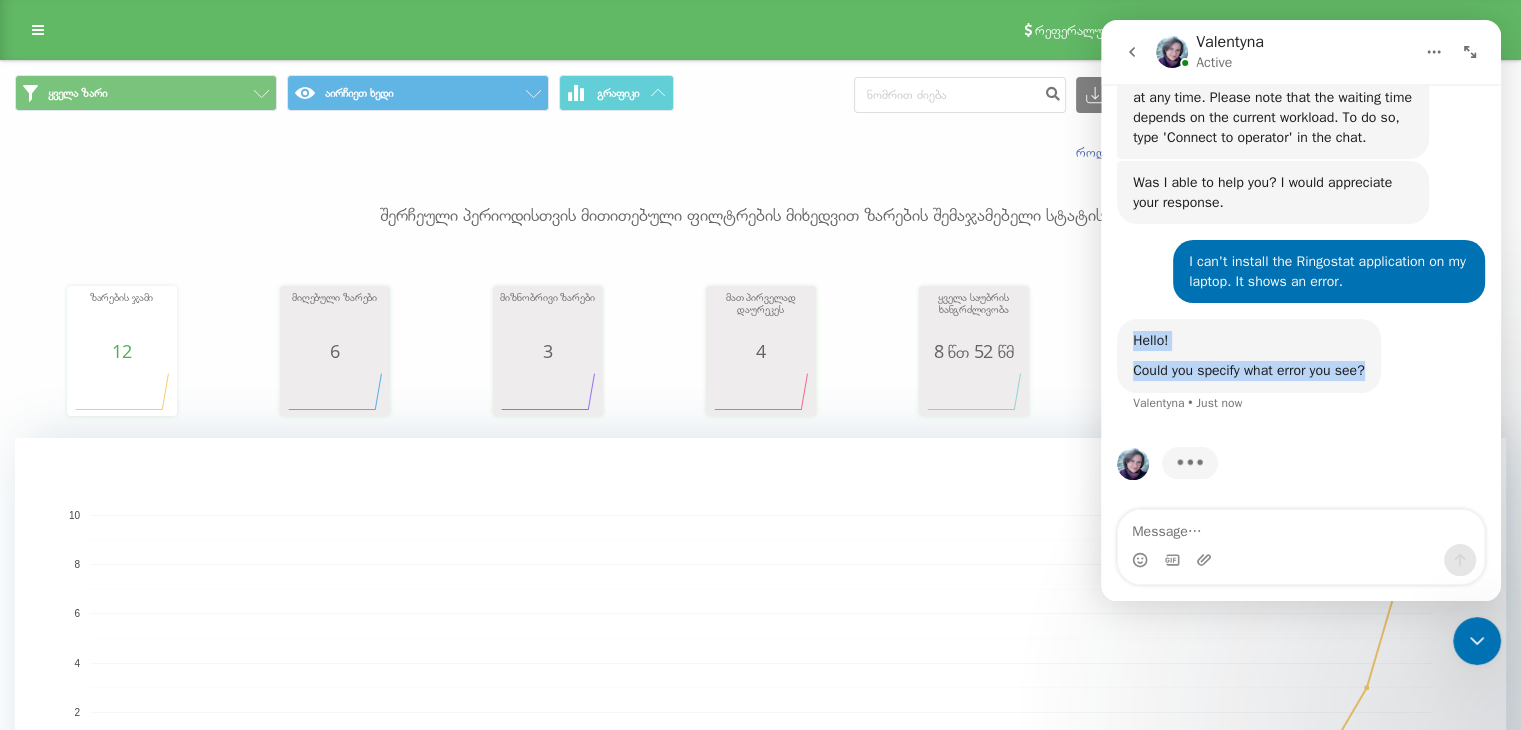 drag, startPoint x: 1133, startPoint y: 337, endPoint x: 1379, endPoint y: 385, distance: 250.63918 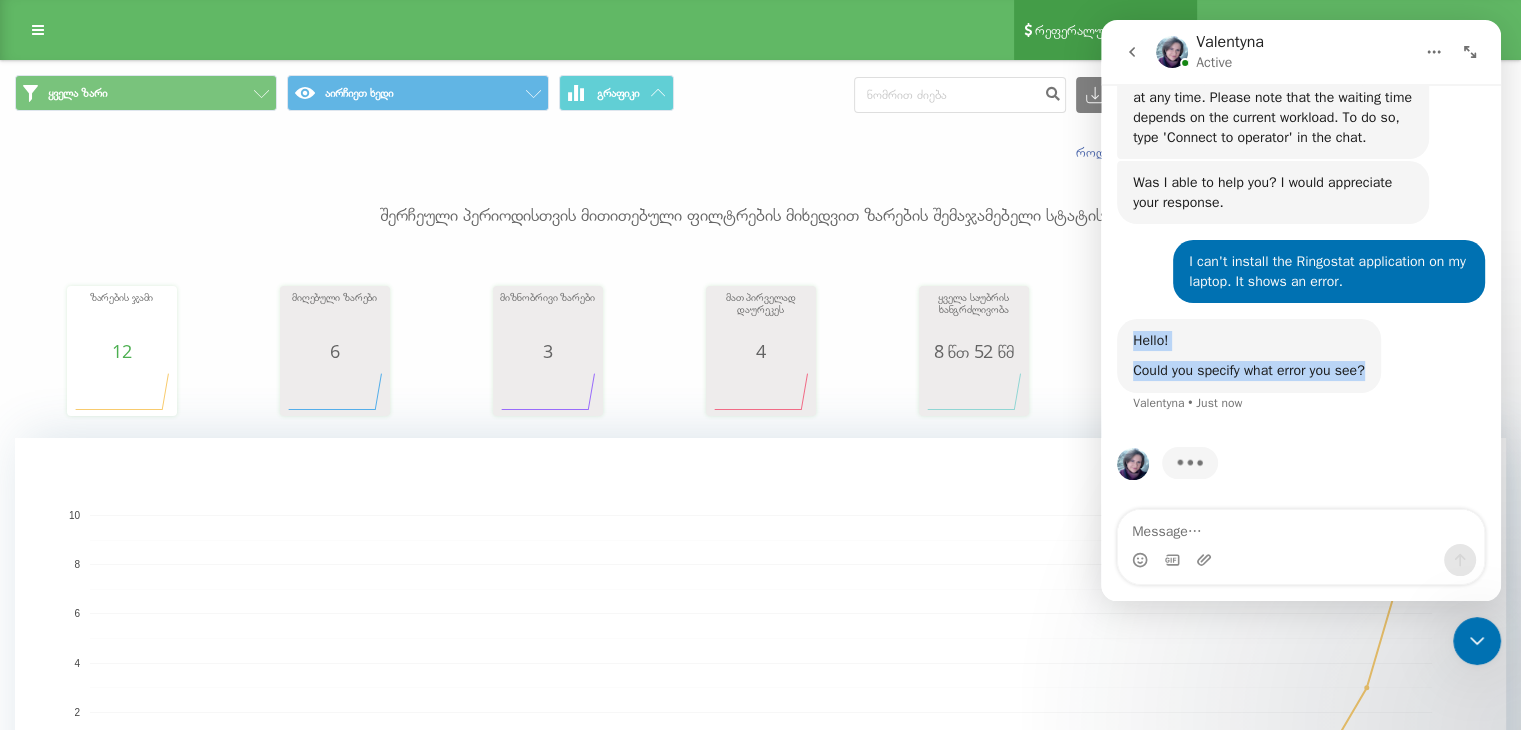 copy on "Hello!   Could you specify what error you see?" 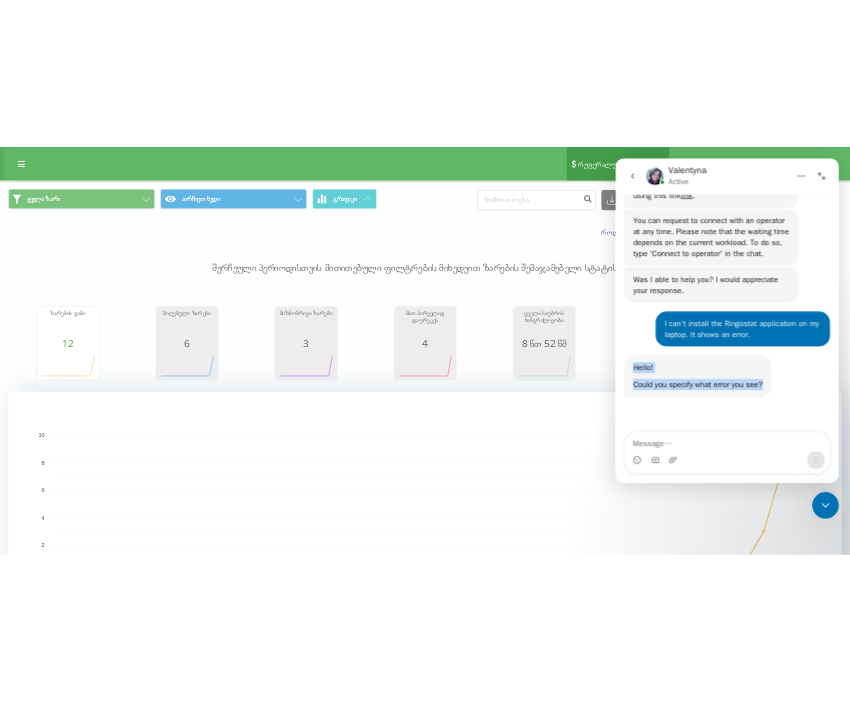scroll, scrollTop: 1298, scrollLeft: 0, axis: vertical 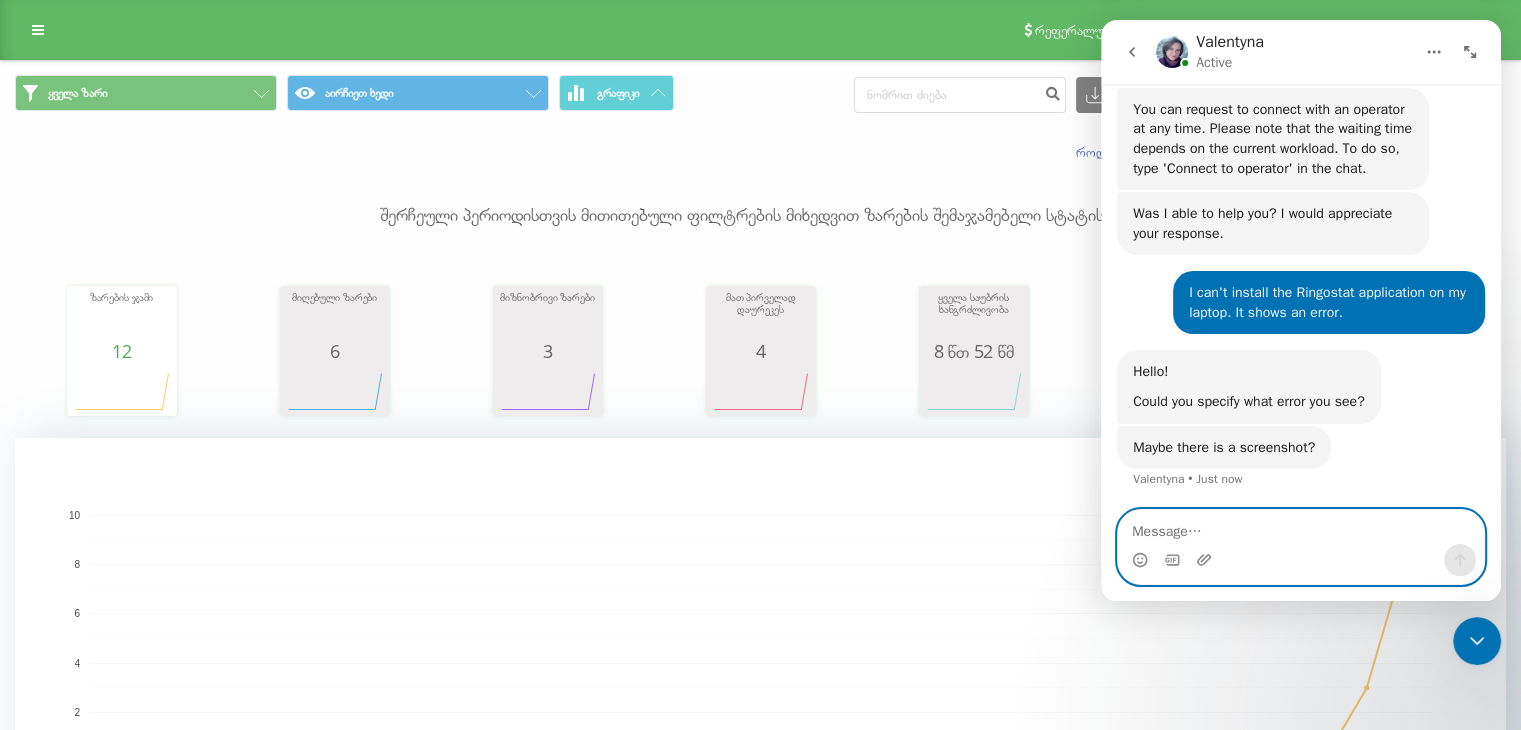 click at bounding box center [1301, 527] 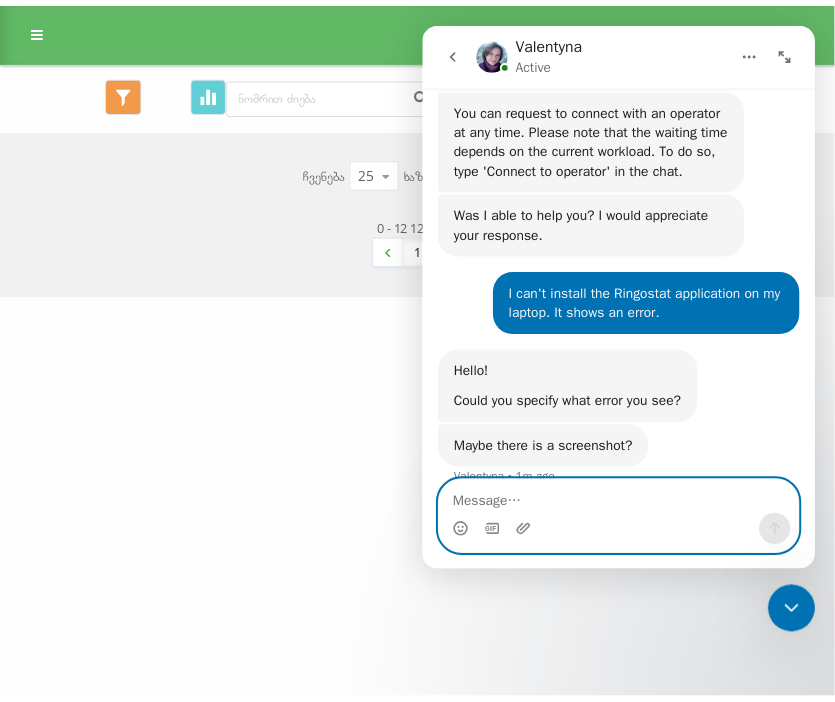 scroll, scrollTop: 1325, scrollLeft: 0, axis: vertical 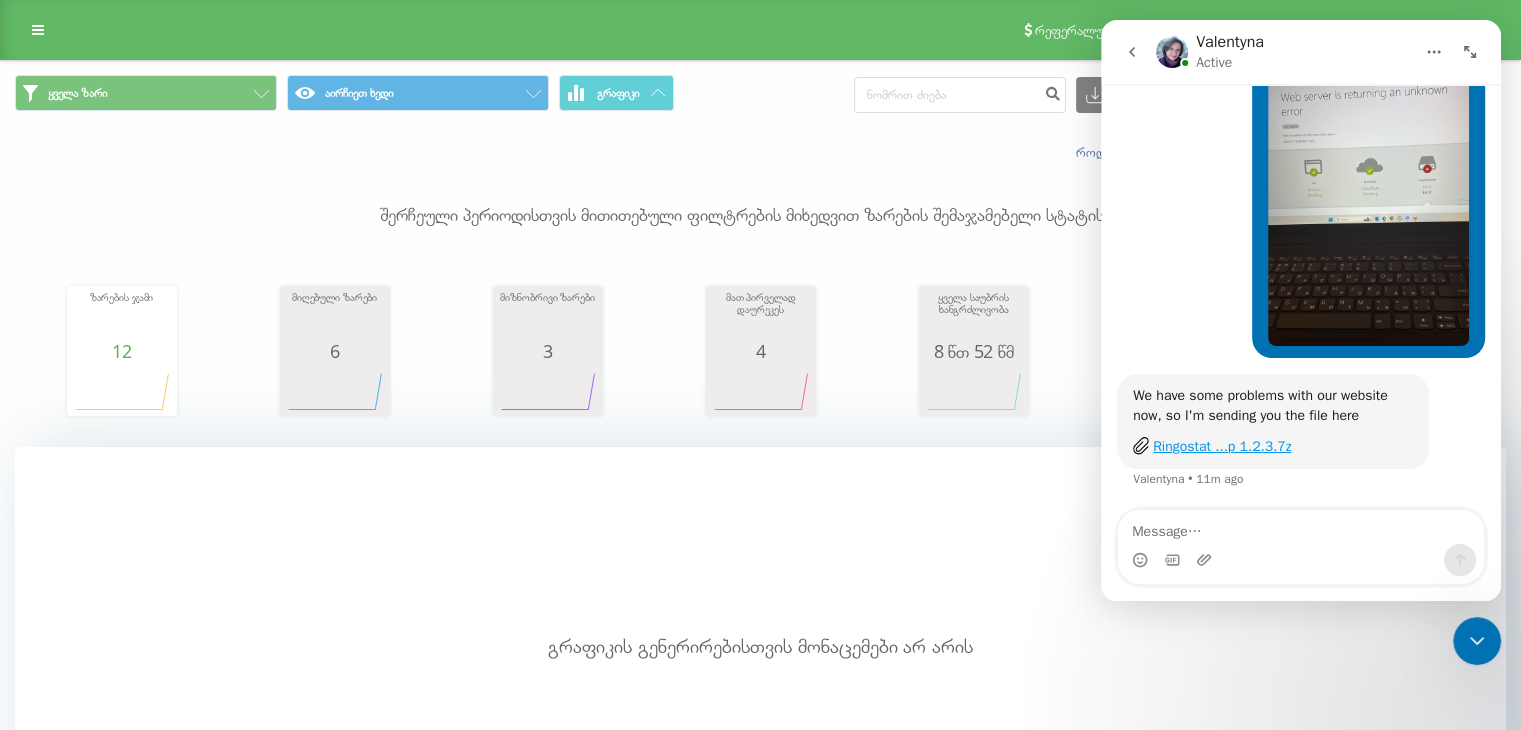click on "Ringostat ...p 1.2.3.7z" at bounding box center (1222, 446) 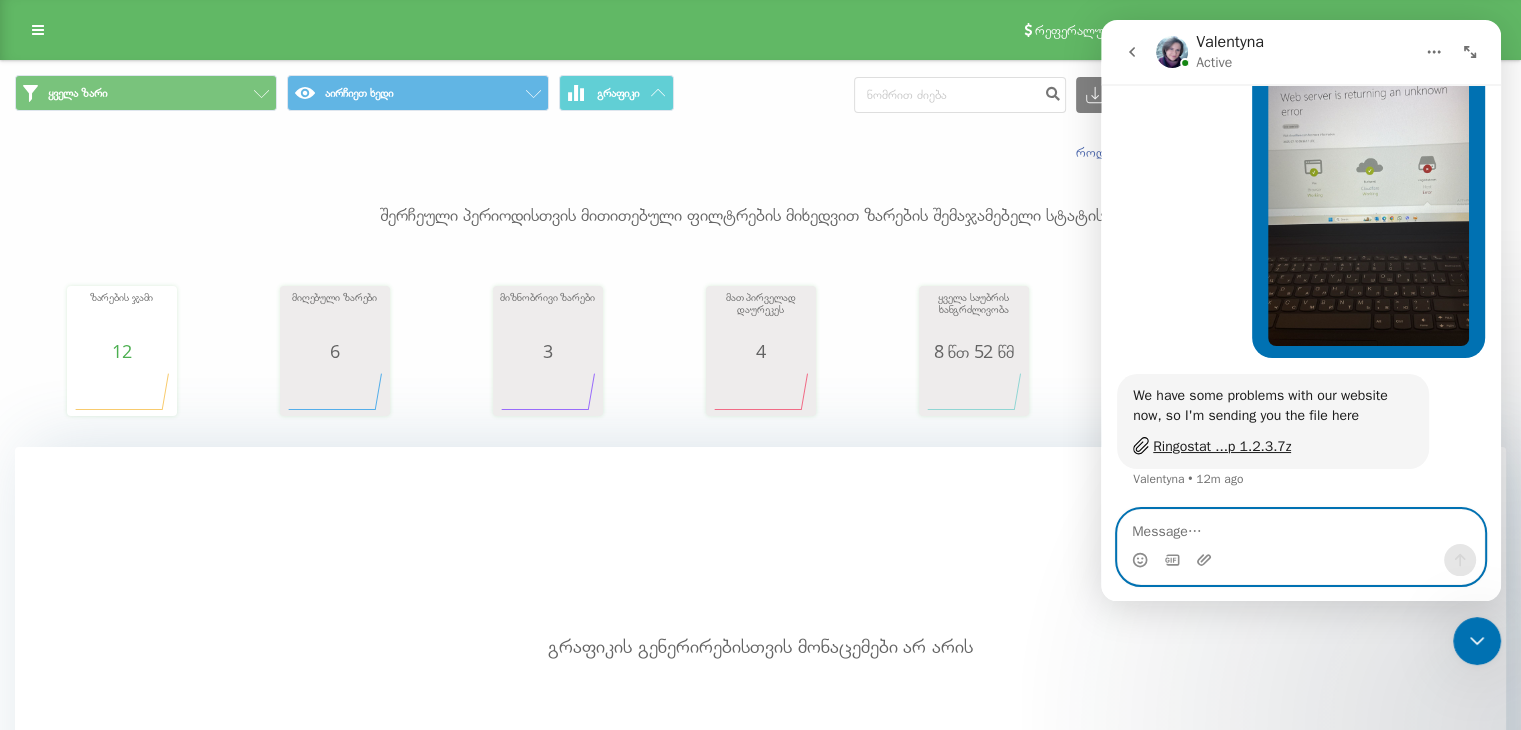click at bounding box center [1301, 527] 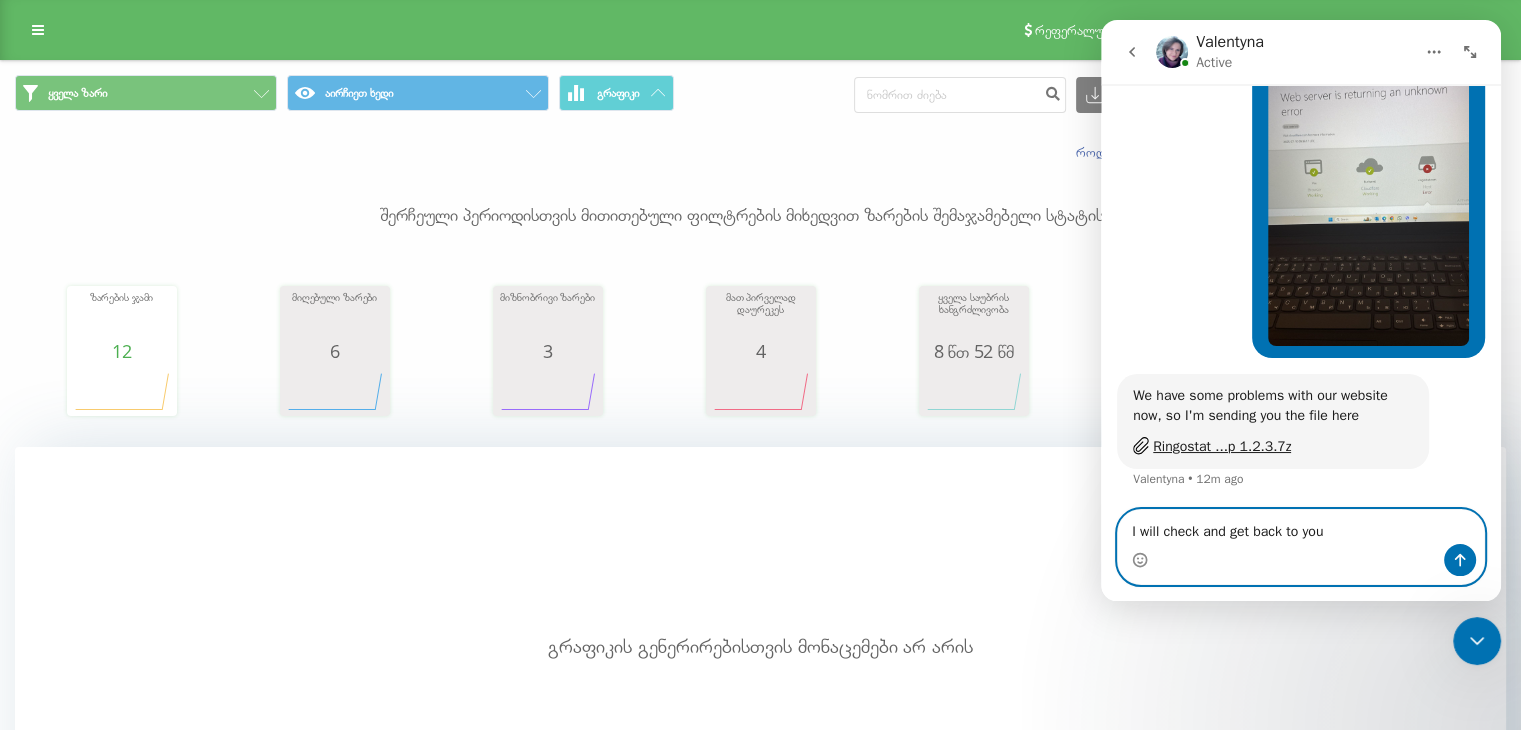type 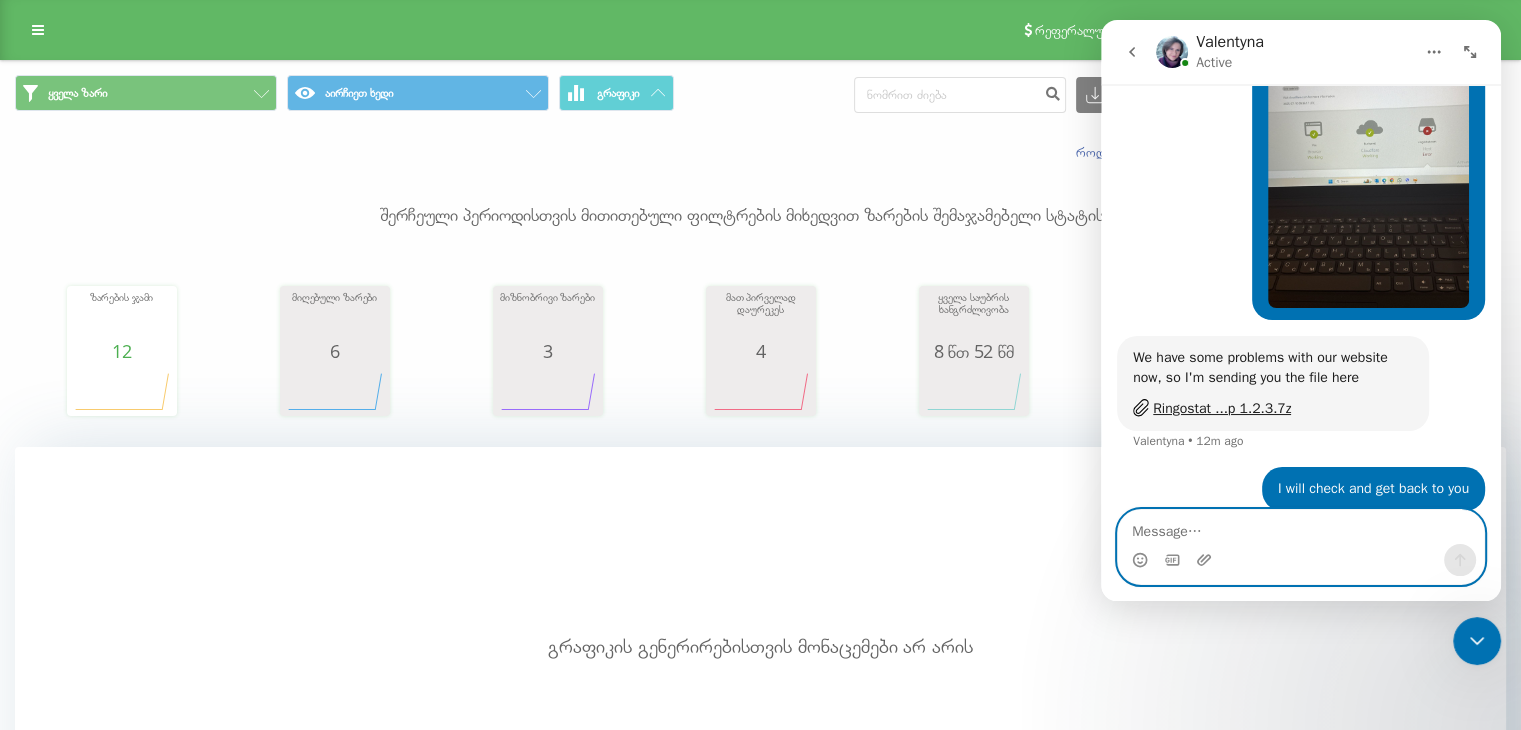 scroll, scrollTop: 1744, scrollLeft: 0, axis: vertical 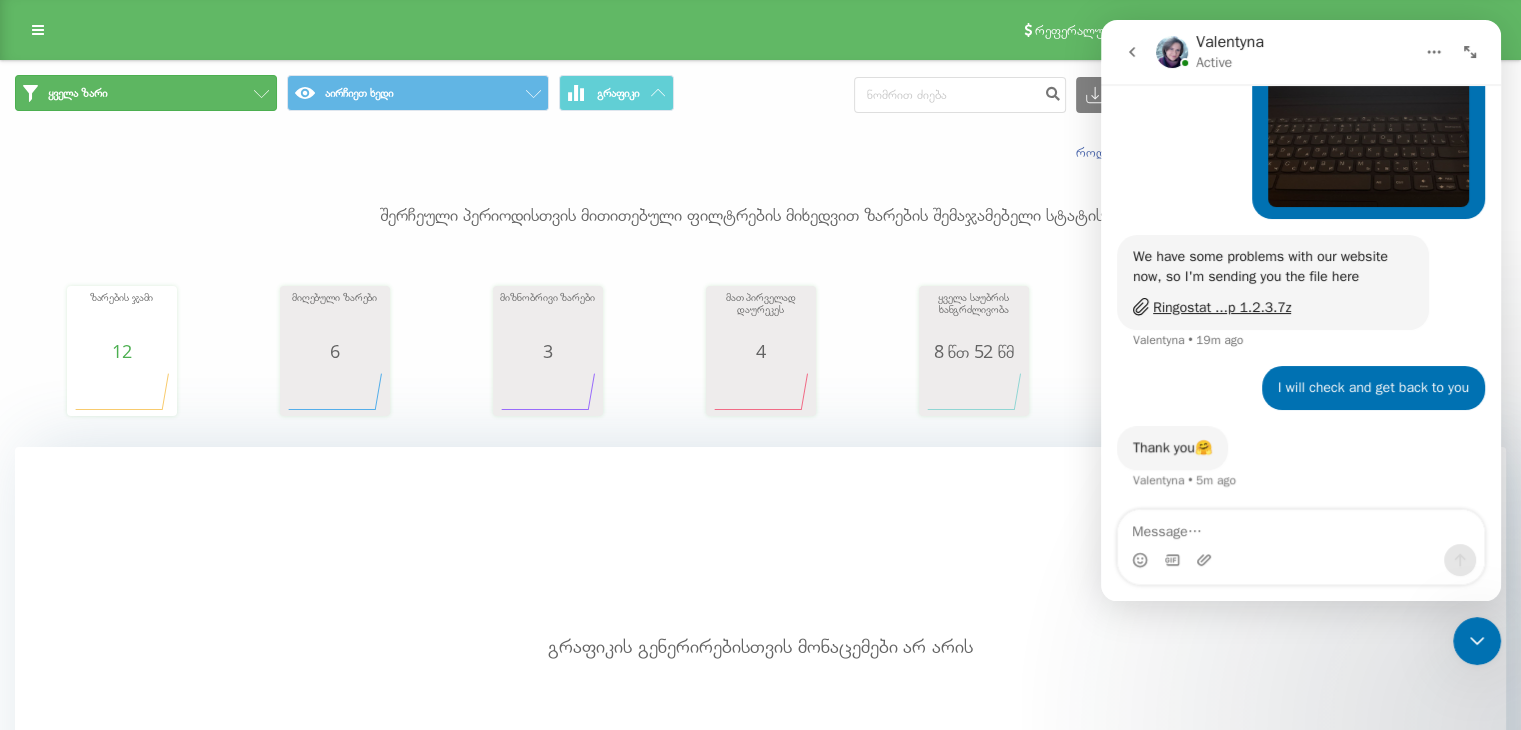 click on "ყველა ზარი" at bounding box center [146, 93] 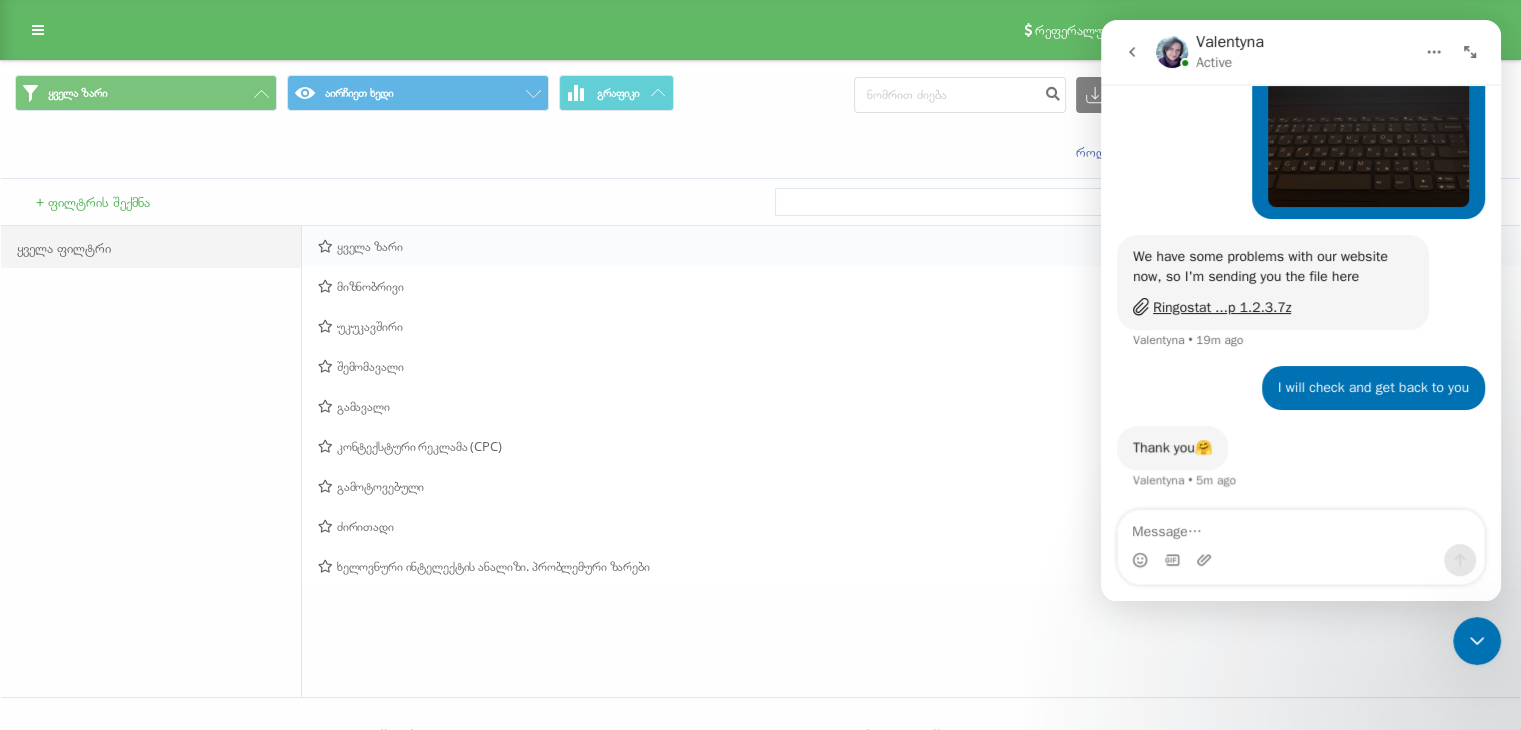 click on "ყველა ზარი" at bounding box center (370, 246) 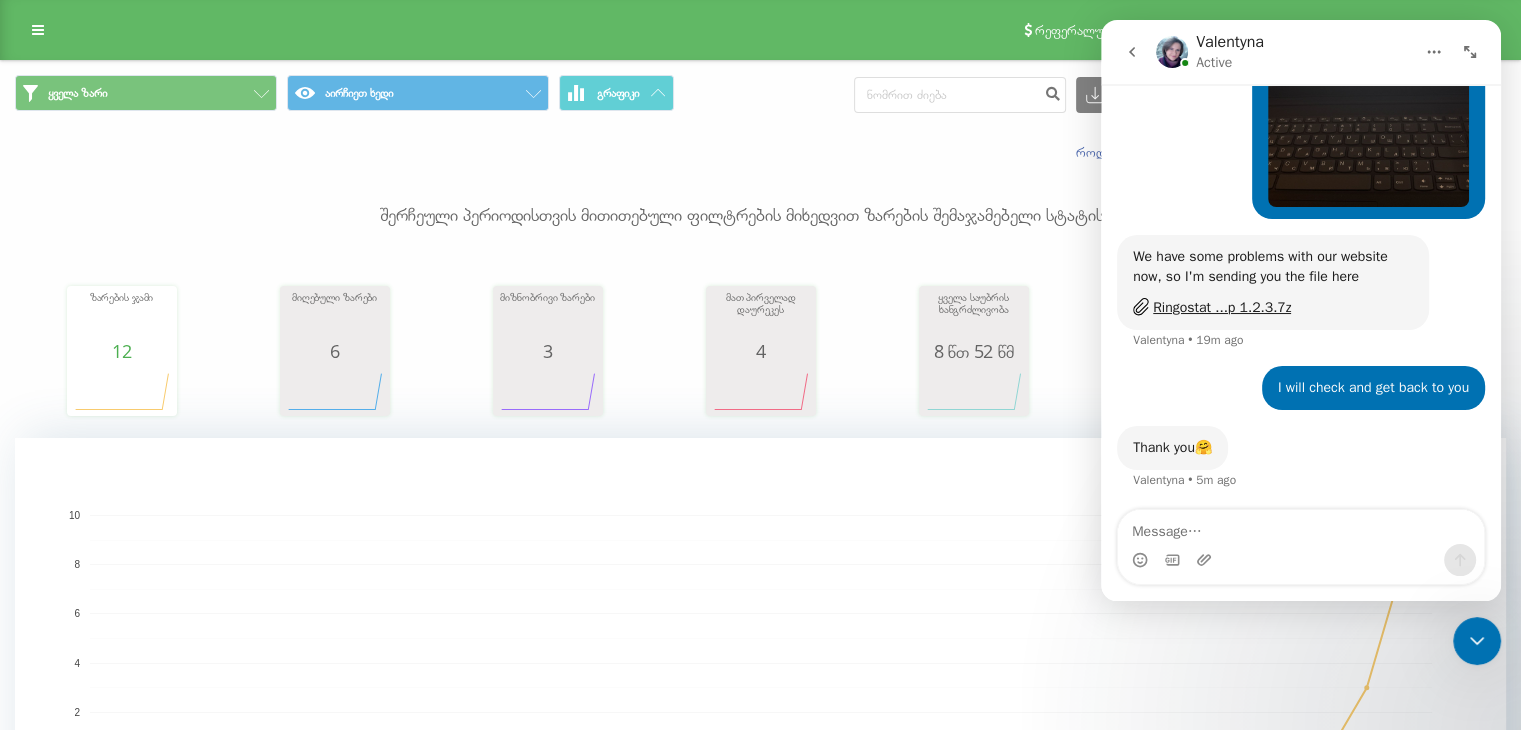 click 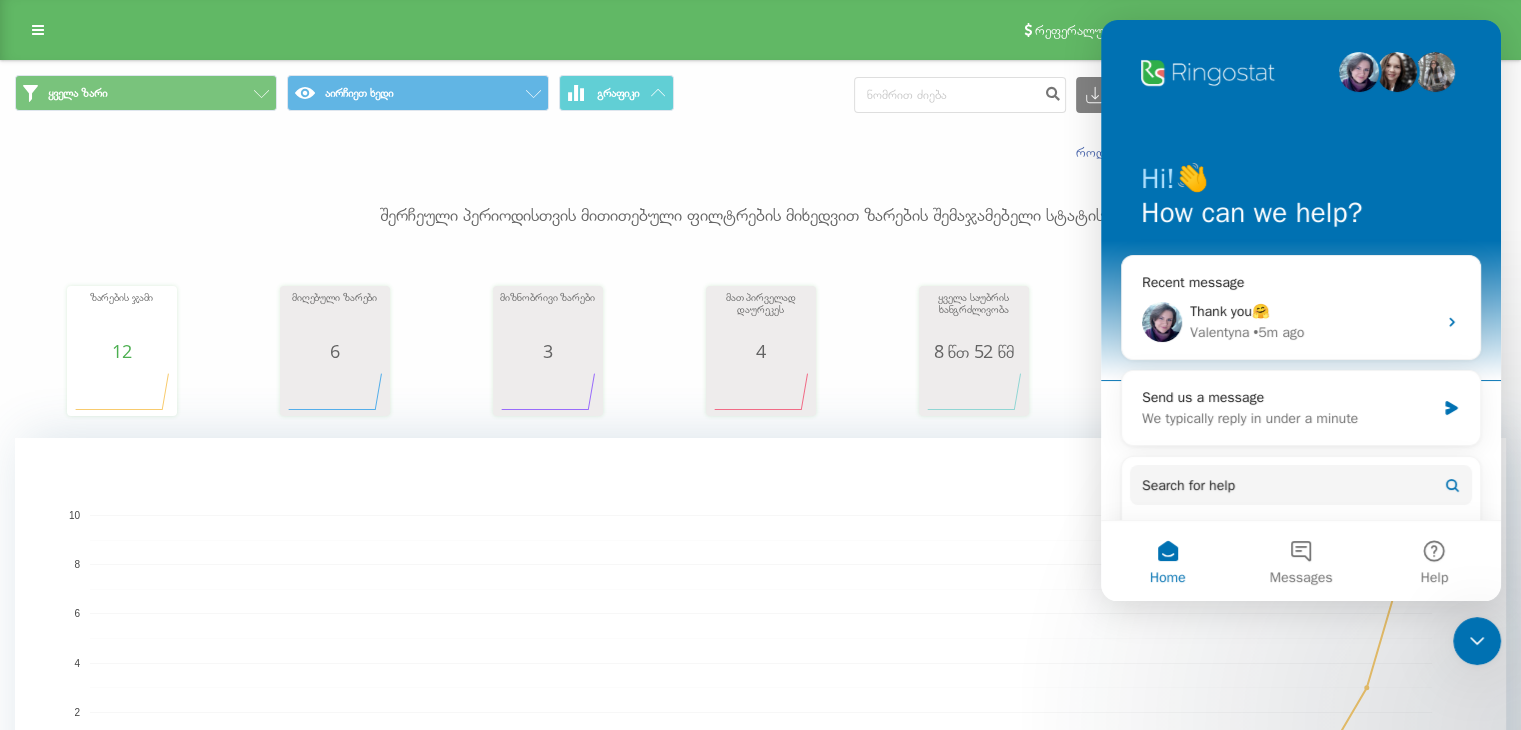 click on "Hi!👋 How can we help?" at bounding box center (1301, 200) 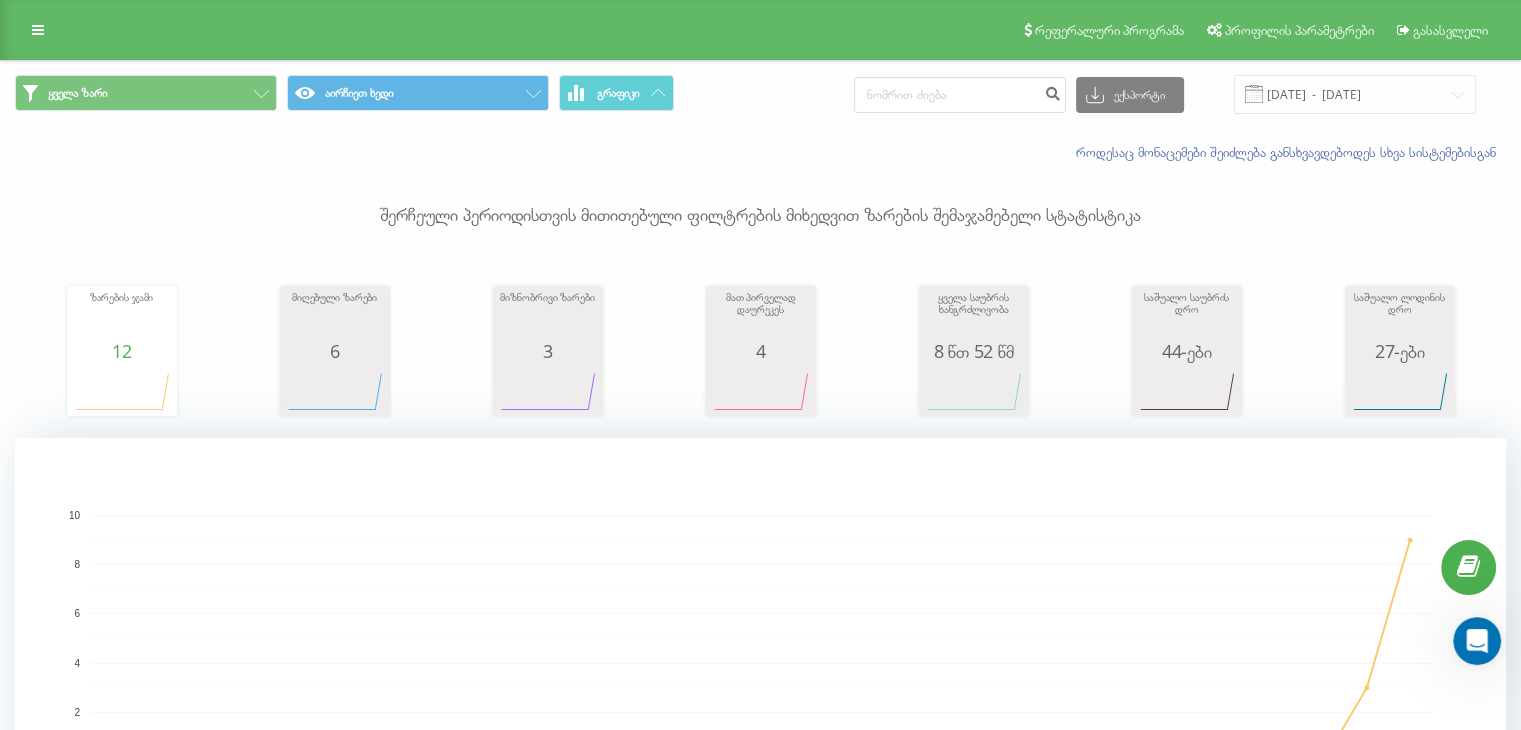 drag, startPoint x: 1518, startPoint y: 218, endPoint x: 1529, endPoint y: 206, distance: 16.27882 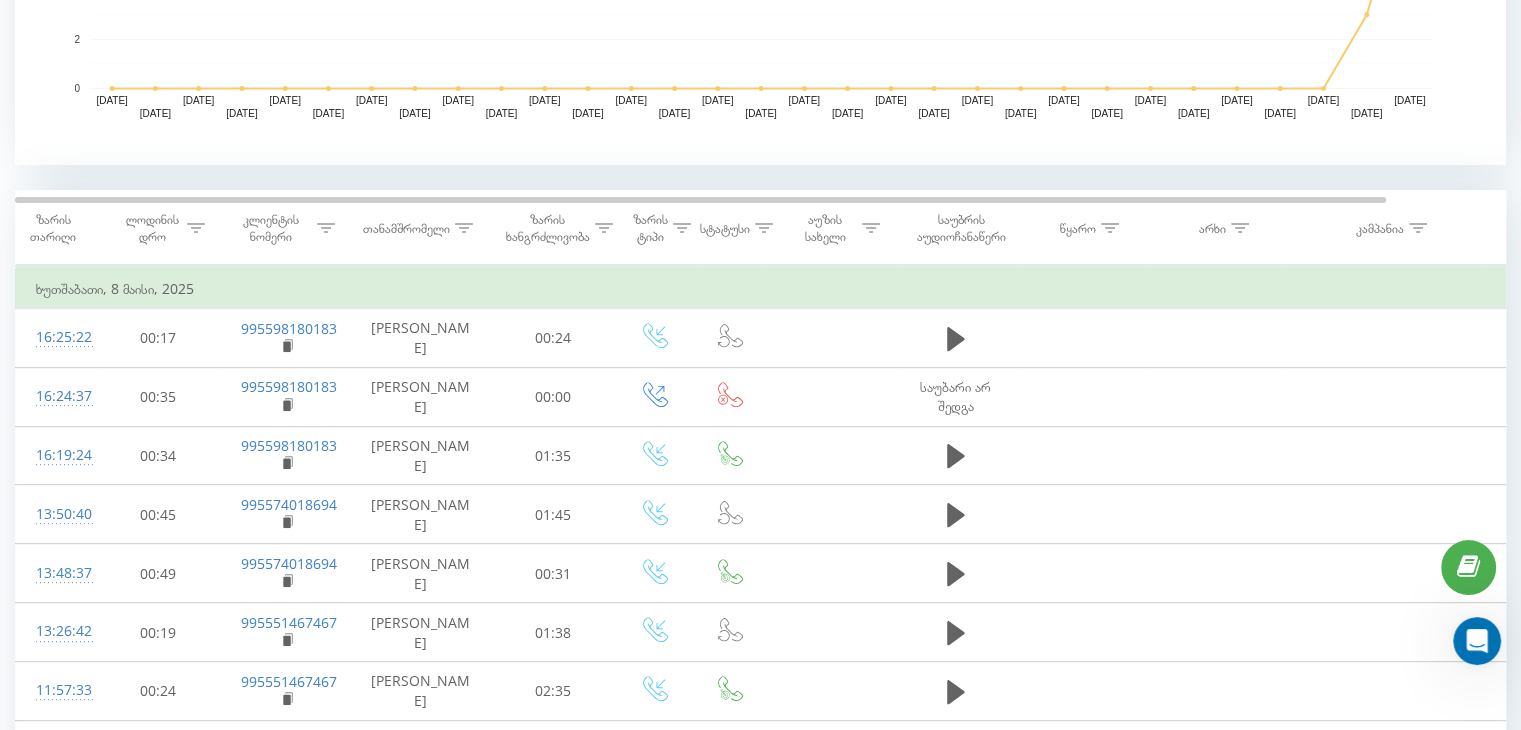 scroll, scrollTop: 640, scrollLeft: 0, axis: vertical 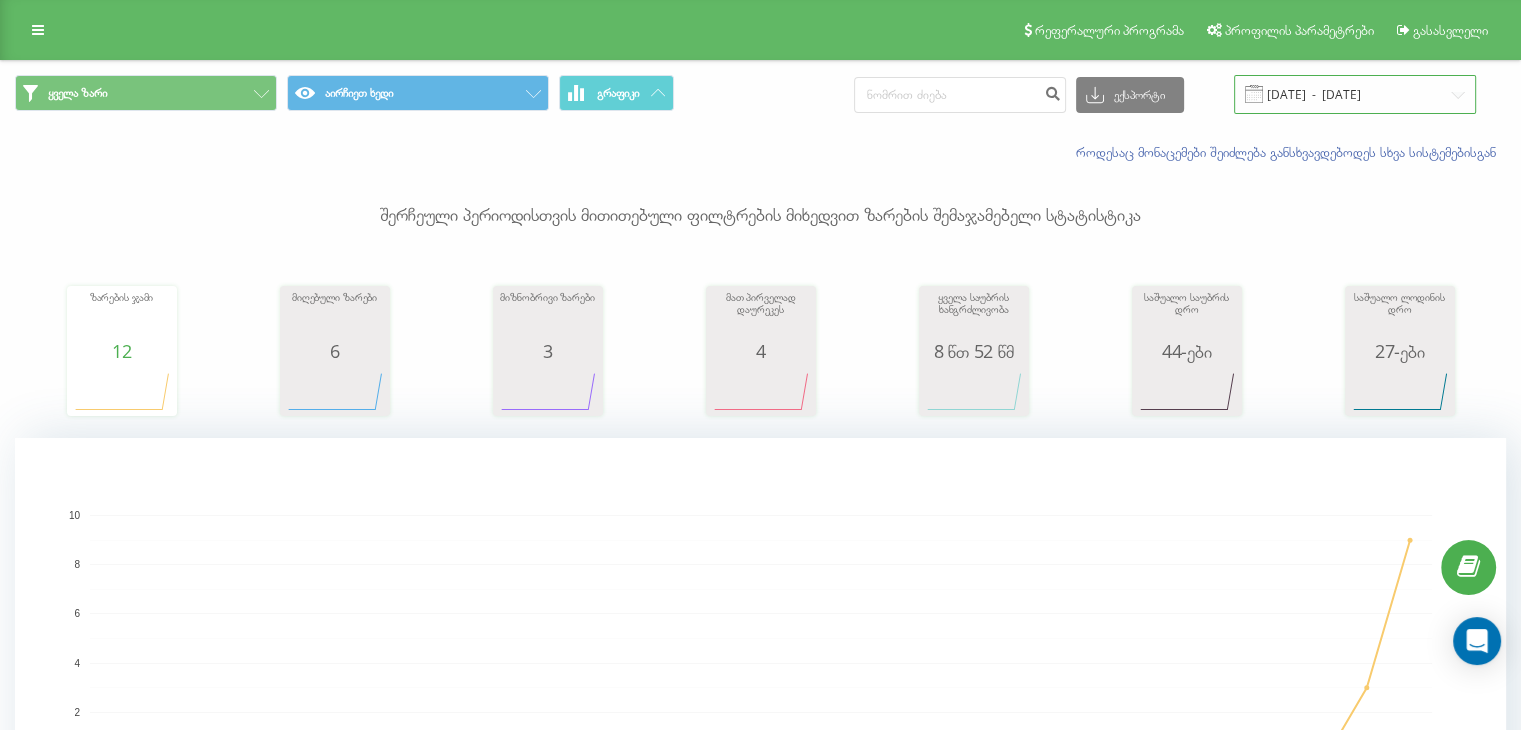 click on "[DATE]  -  [DATE]" at bounding box center [1355, 94] 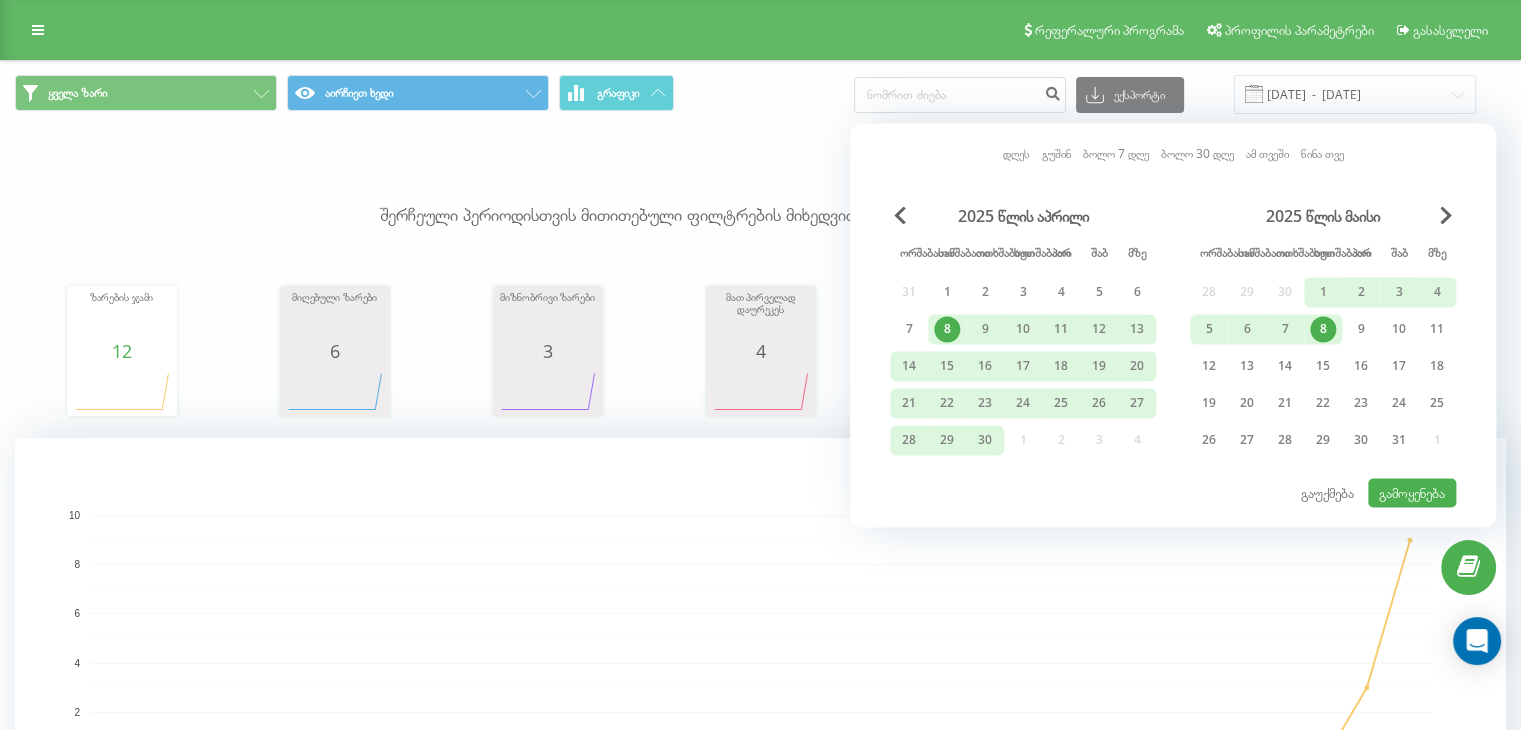 click on "გუშინ" at bounding box center [1056, 153] 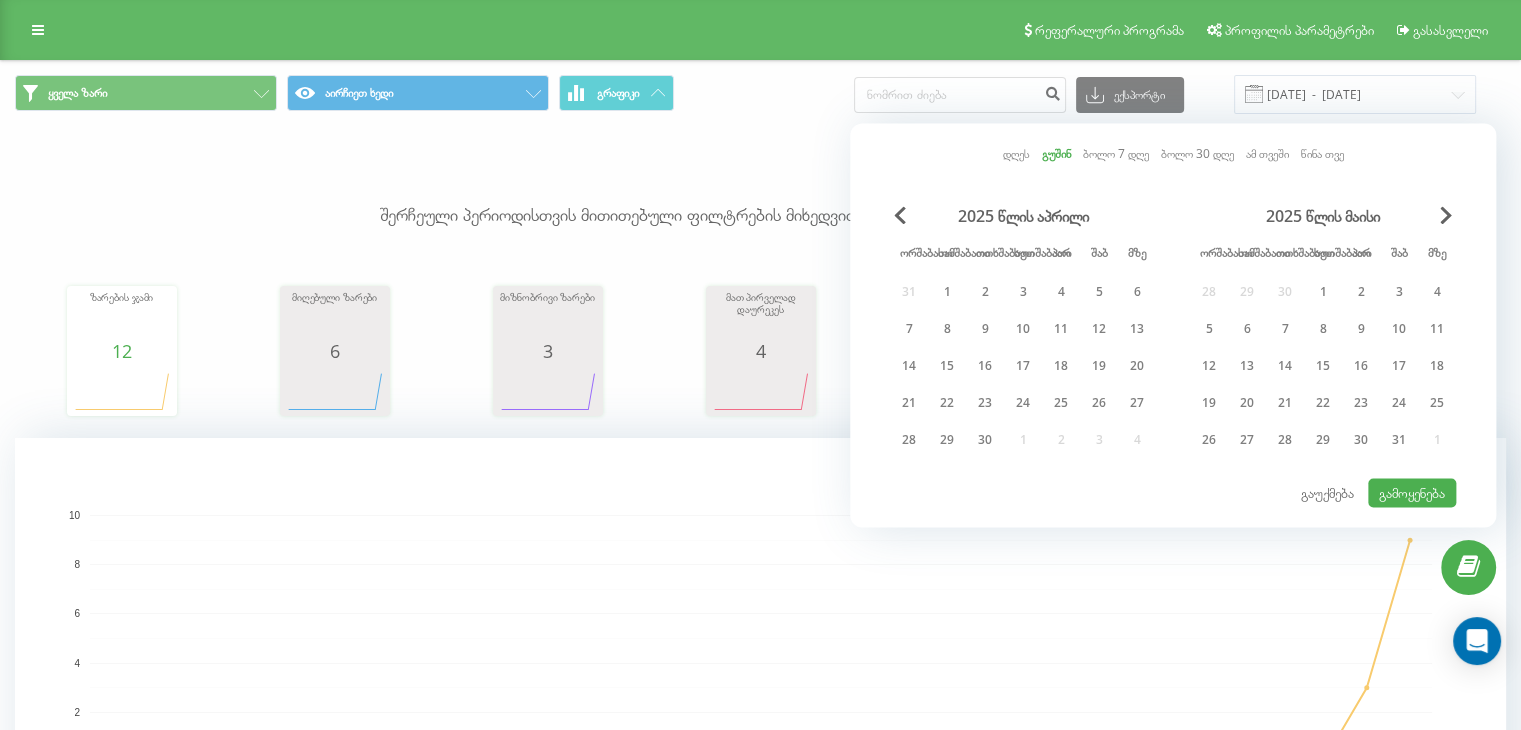 click on "დღეს" at bounding box center [1016, 153] 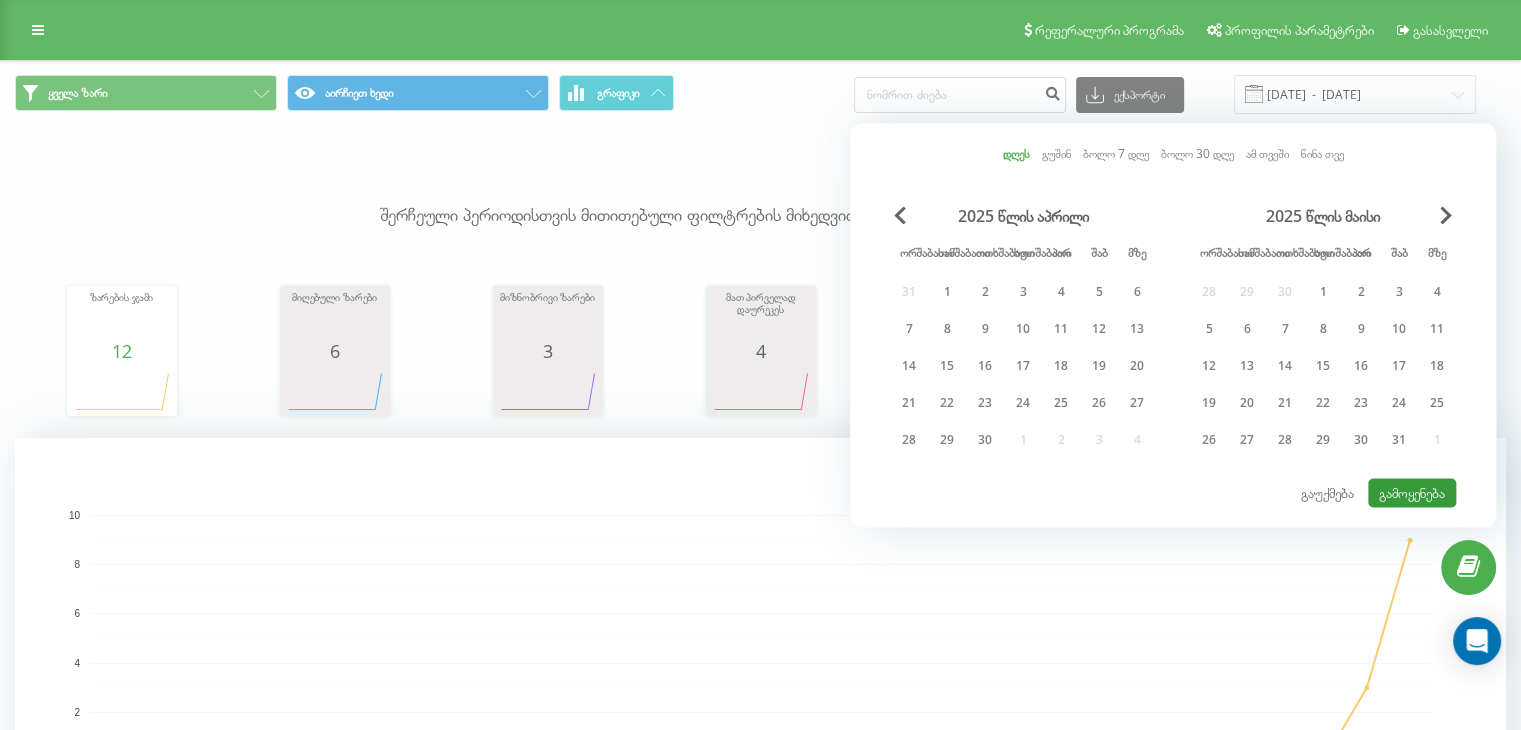 click on "გამოყენება" at bounding box center (1412, 492) 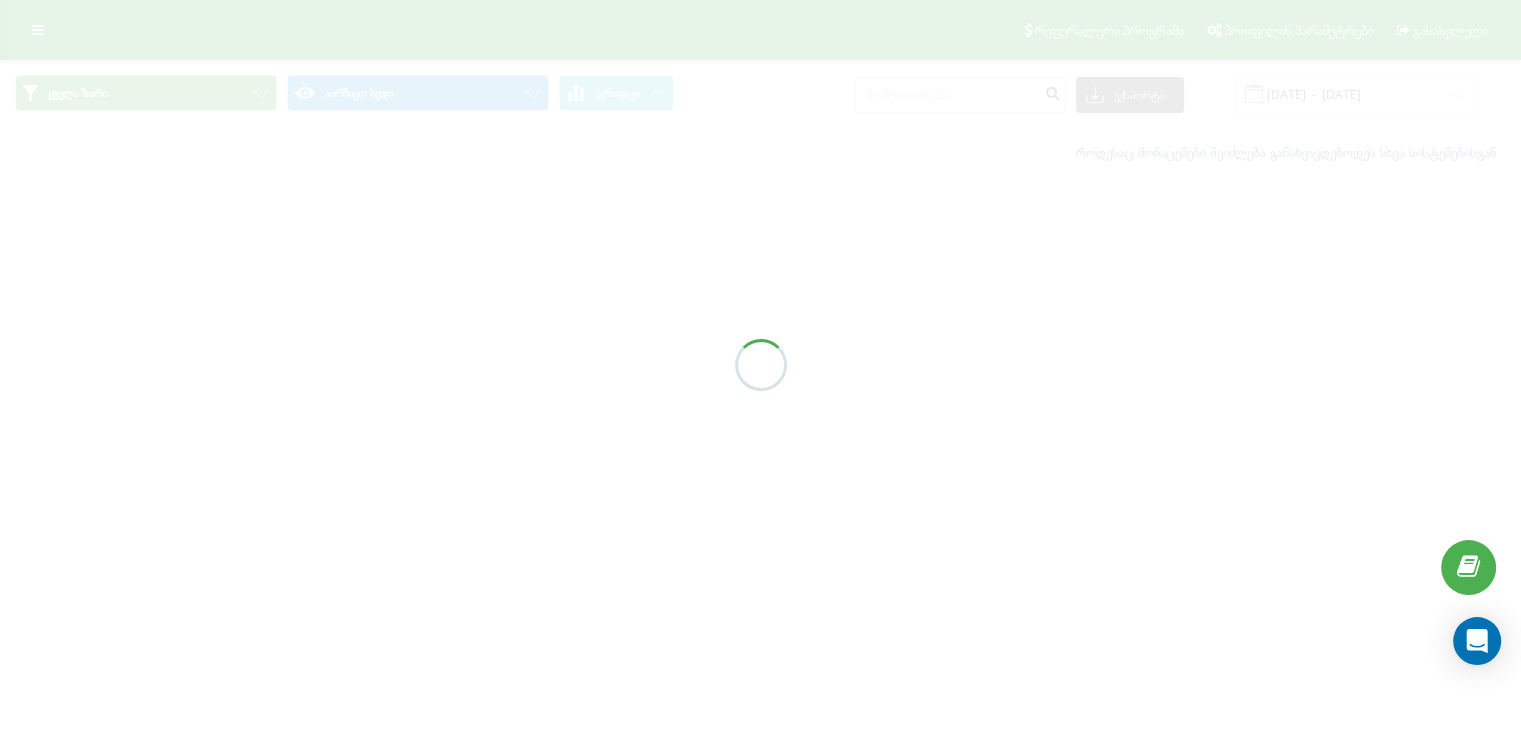 type on "[DATE]  -  [DATE]" 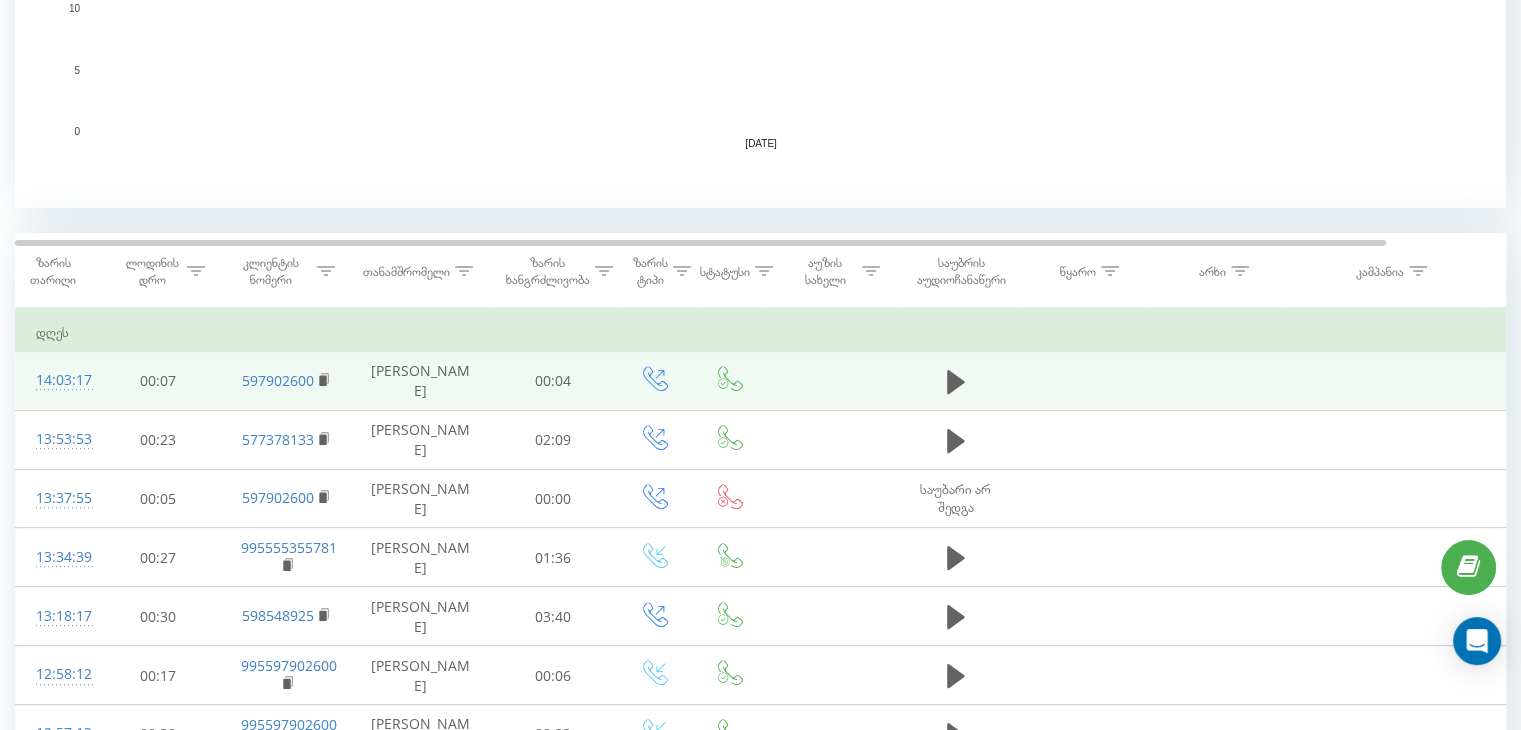 scroll, scrollTop: 619, scrollLeft: 0, axis: vertical 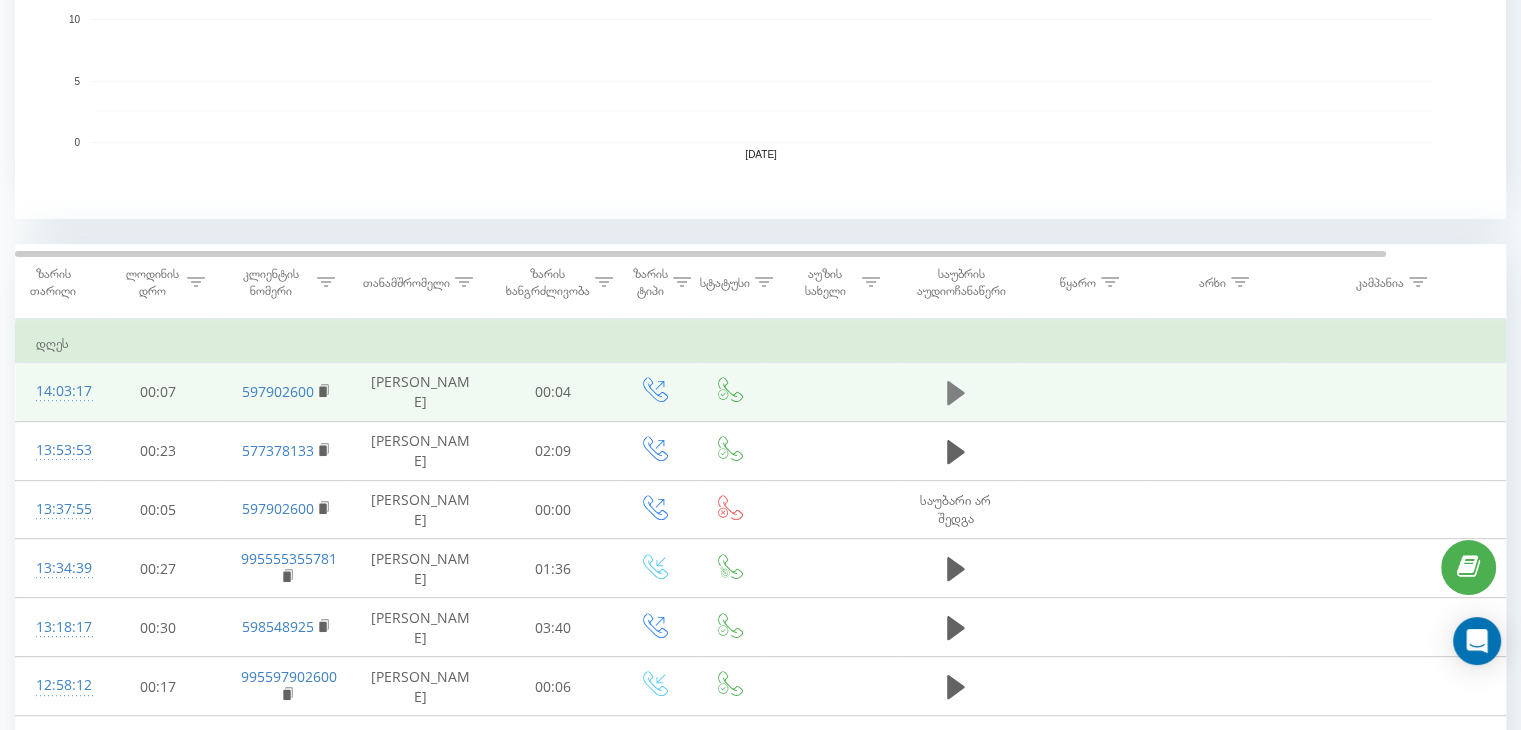 click 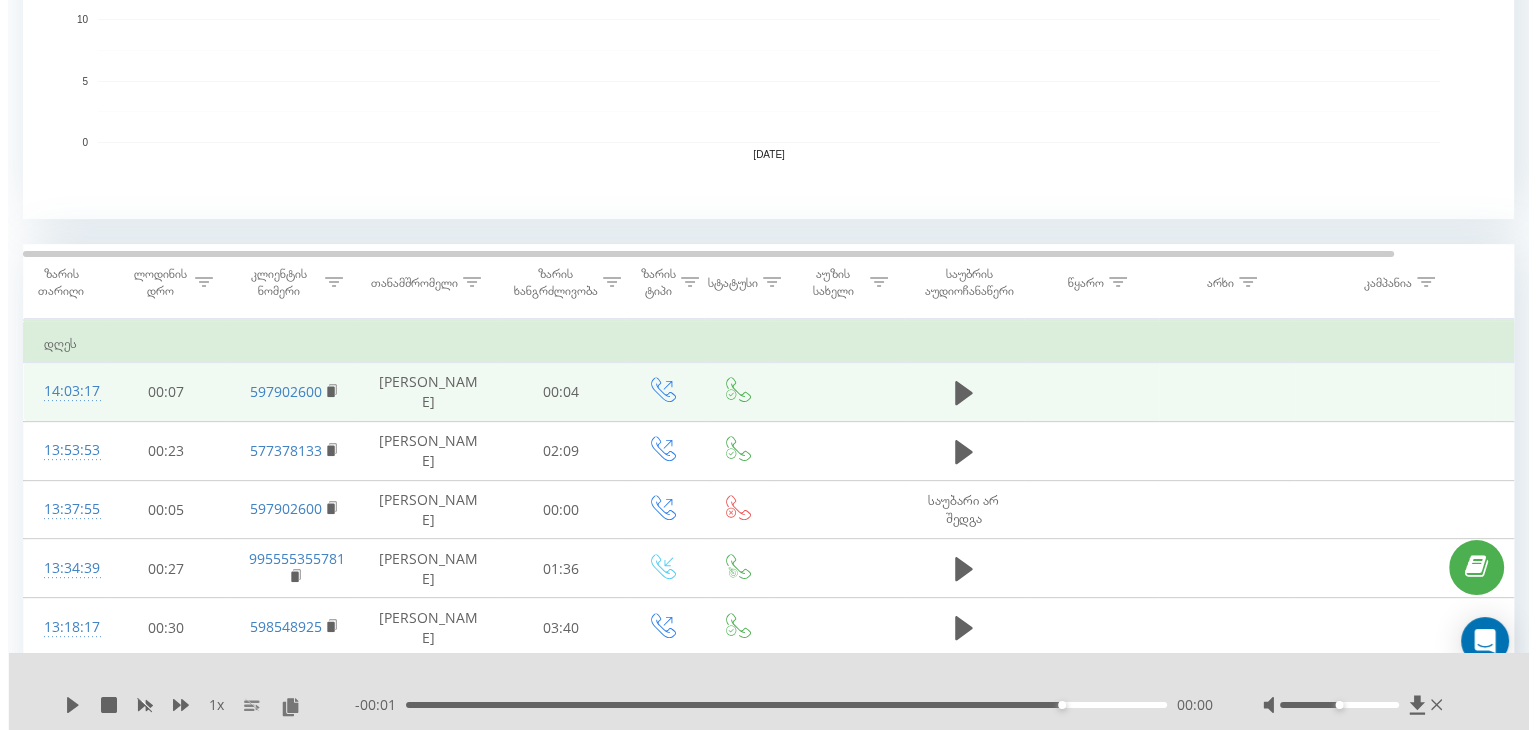 scroll, scrollTop: 0, scrollLeft: 0, axis: both 